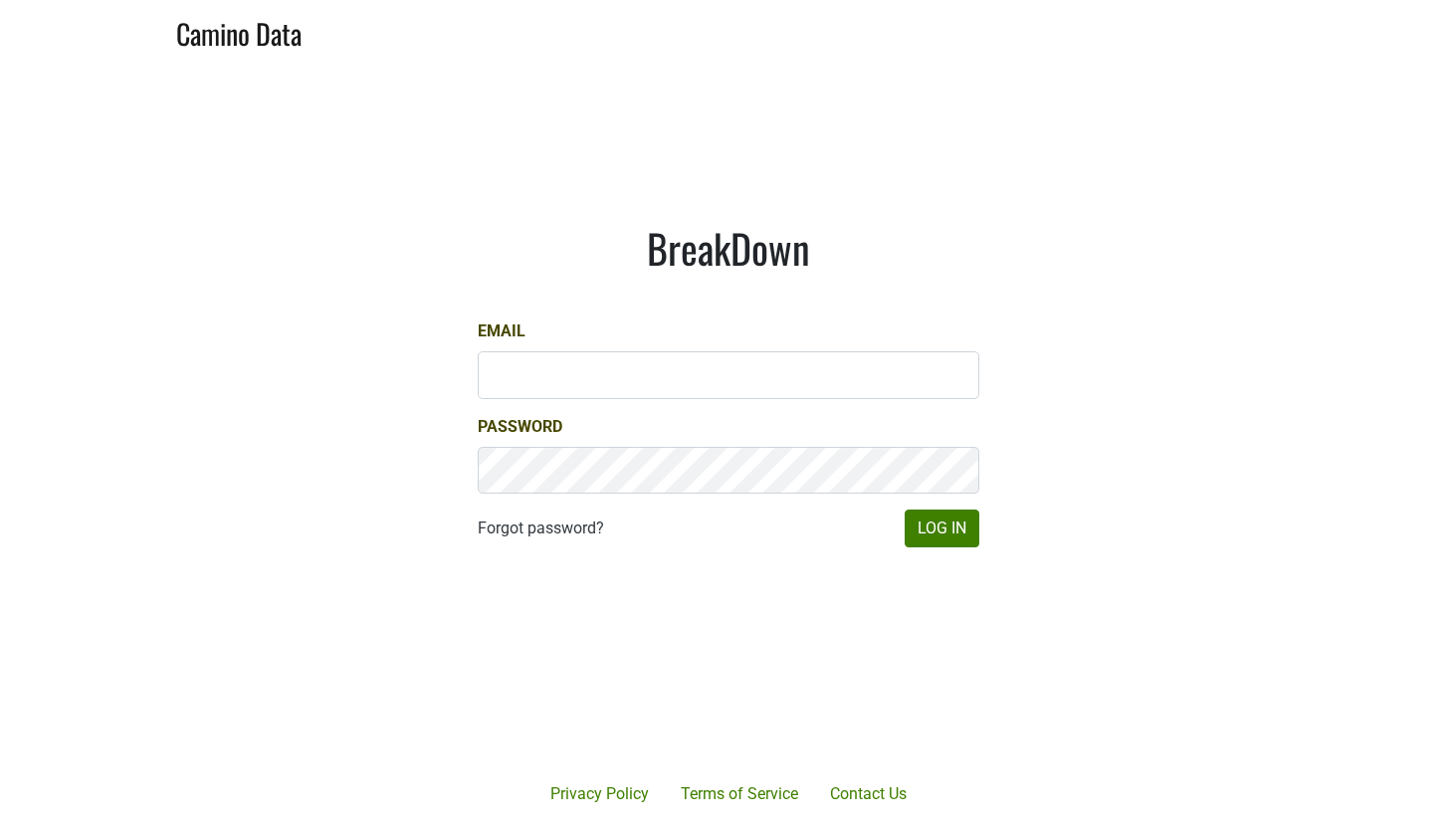 scroll, scrollTop: 0, scrollLeft: 0, axis: both 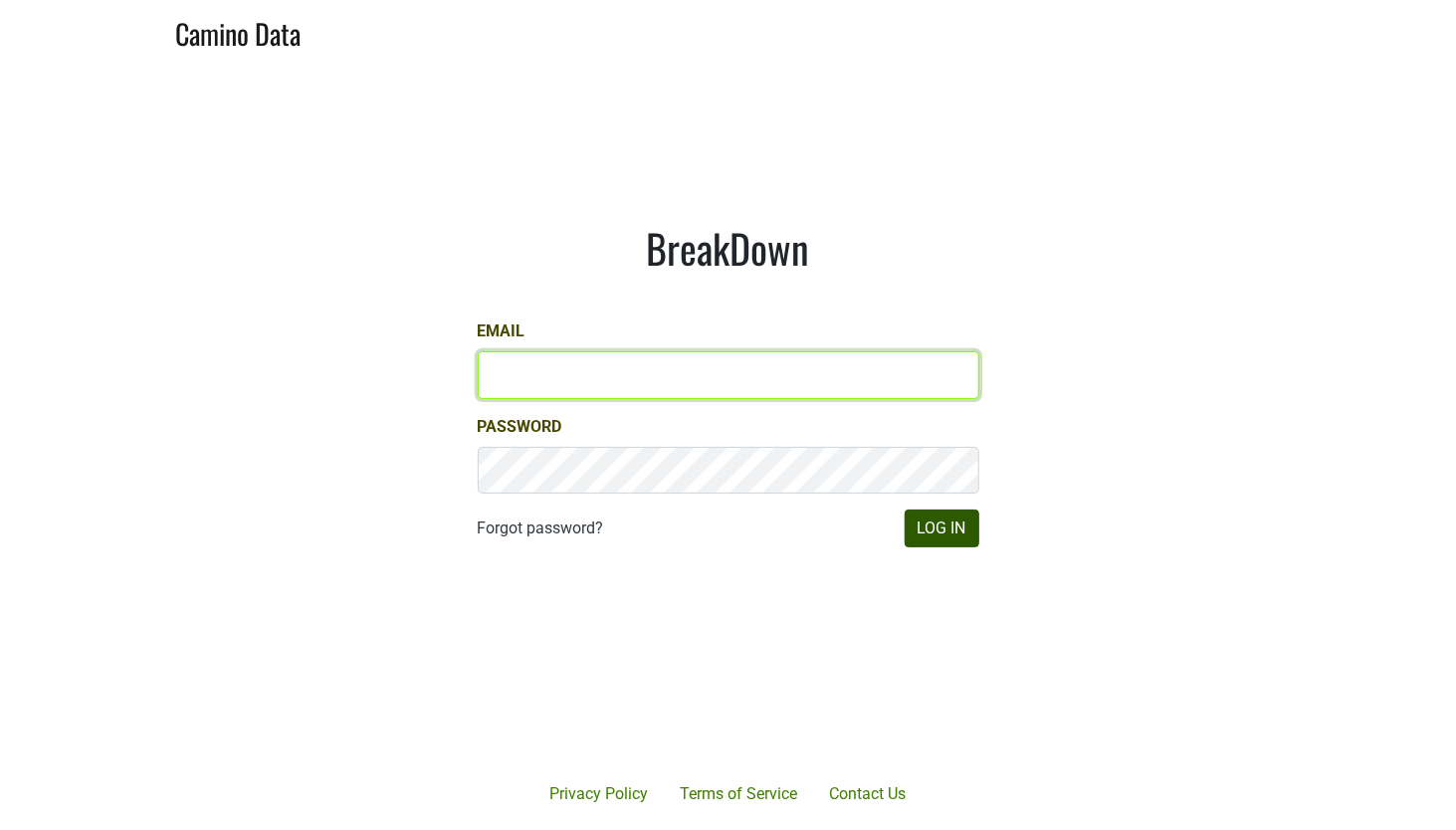 type on "[EMAIL_ADDRESS][DOMAIN_NAME]" 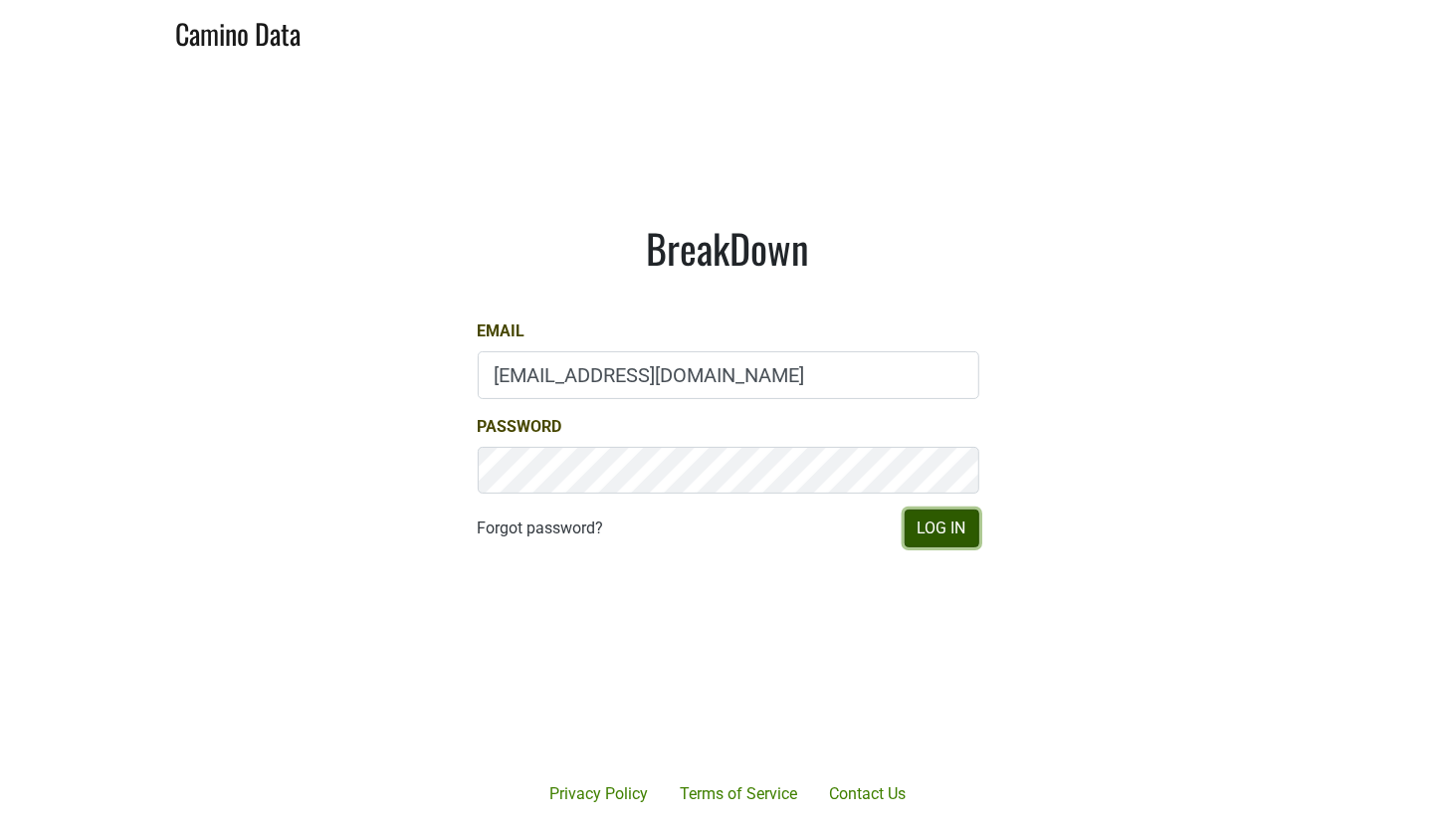 click on "Log In" at bounding box center [941, 528] 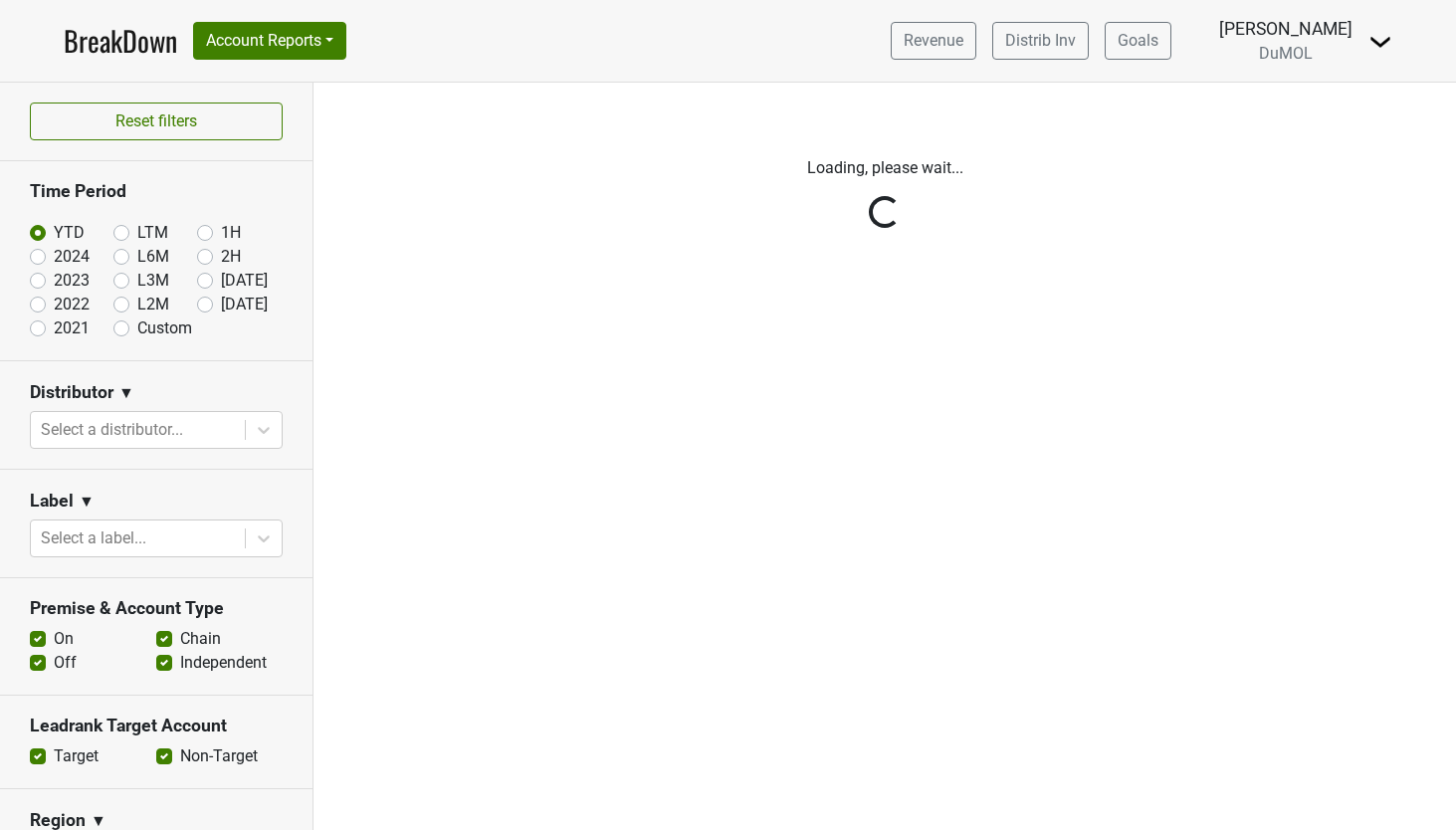 scroll, scrollTop: 0, scrollLeft: 0, axis: both 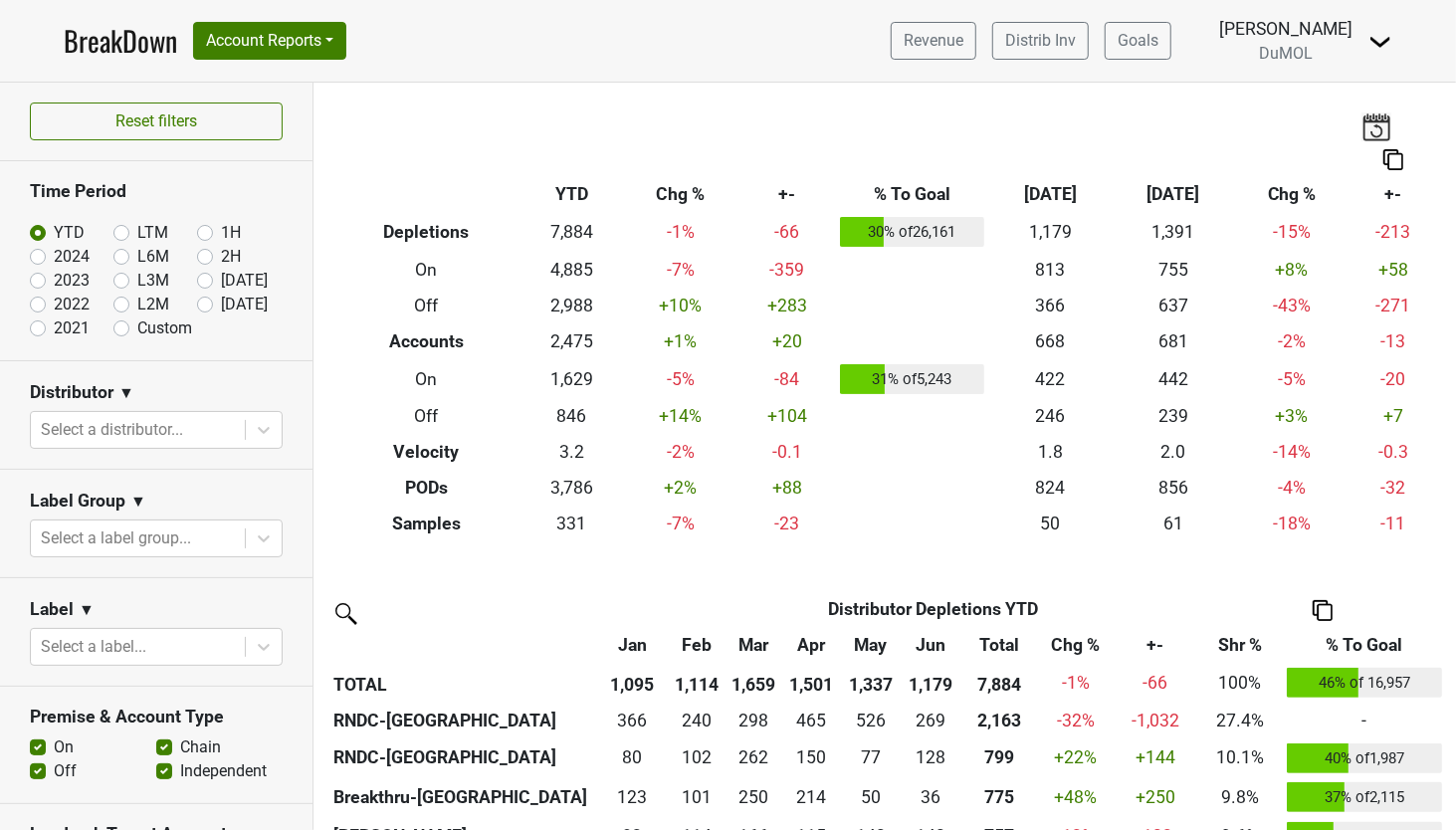 click on "Distributor ▼ Select a distributor..." at bounding box center [156, 415] 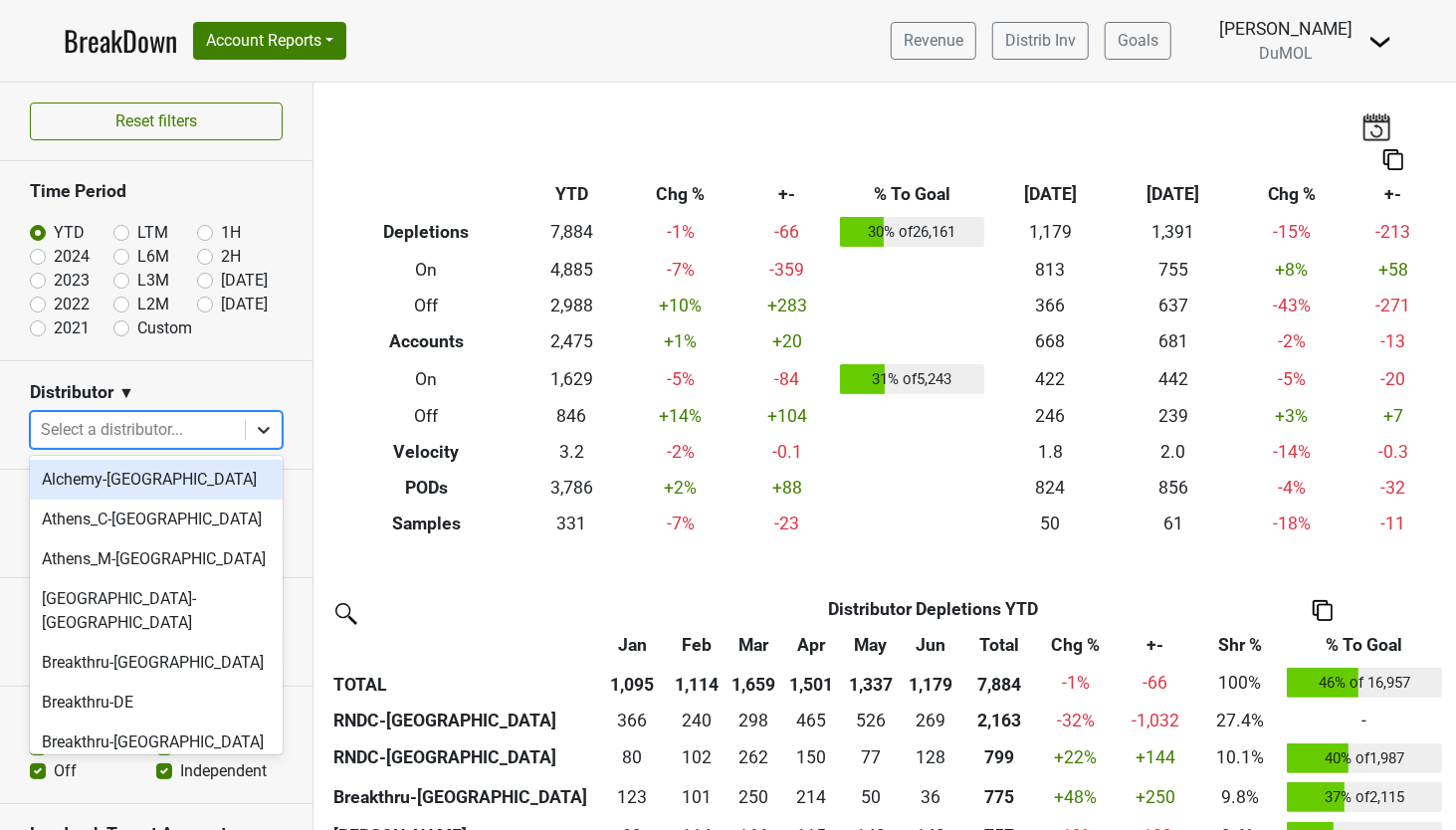 click 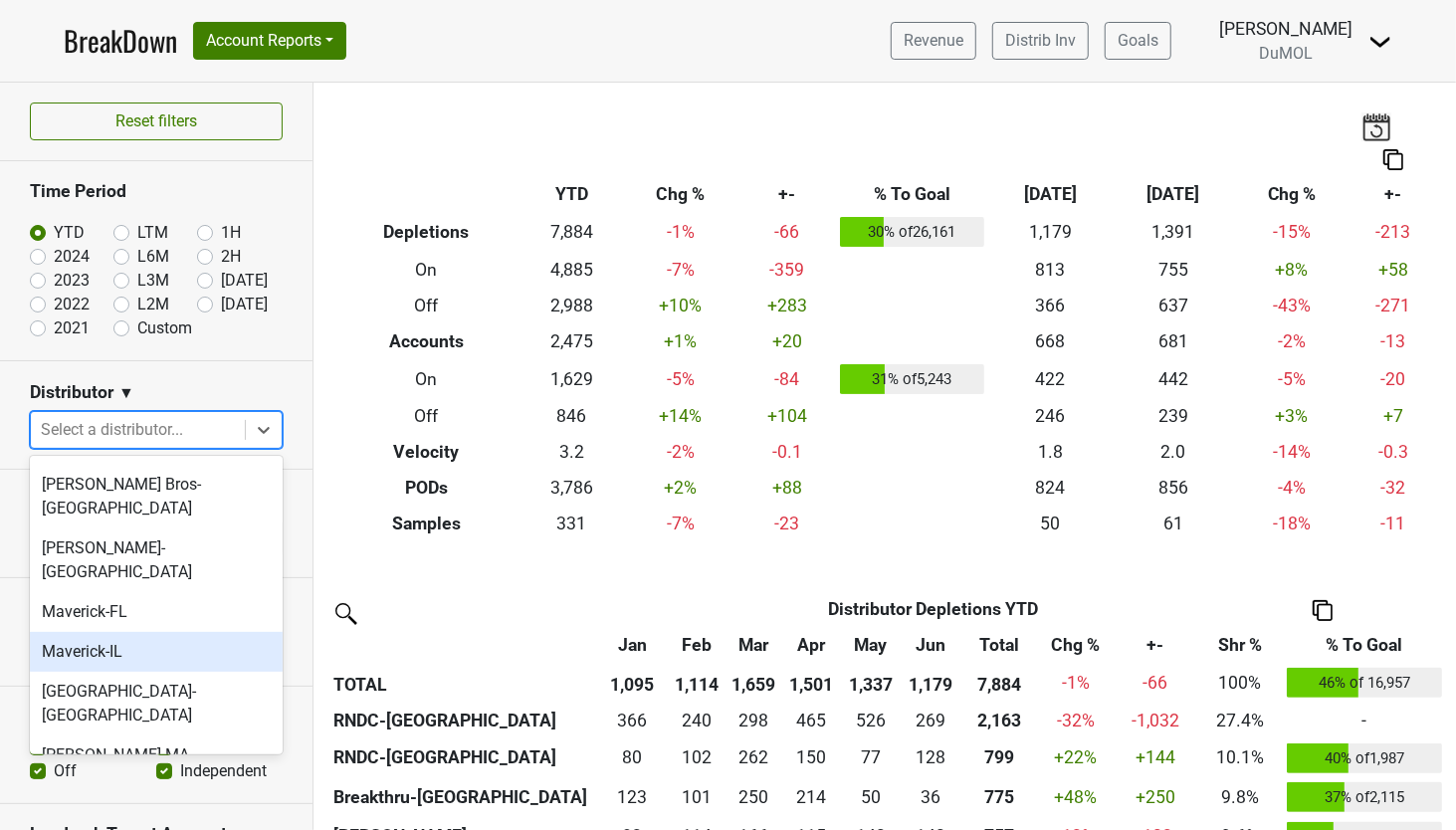 scroll, scrollTop: 1026, scrollLeft: 0, axis: vertical 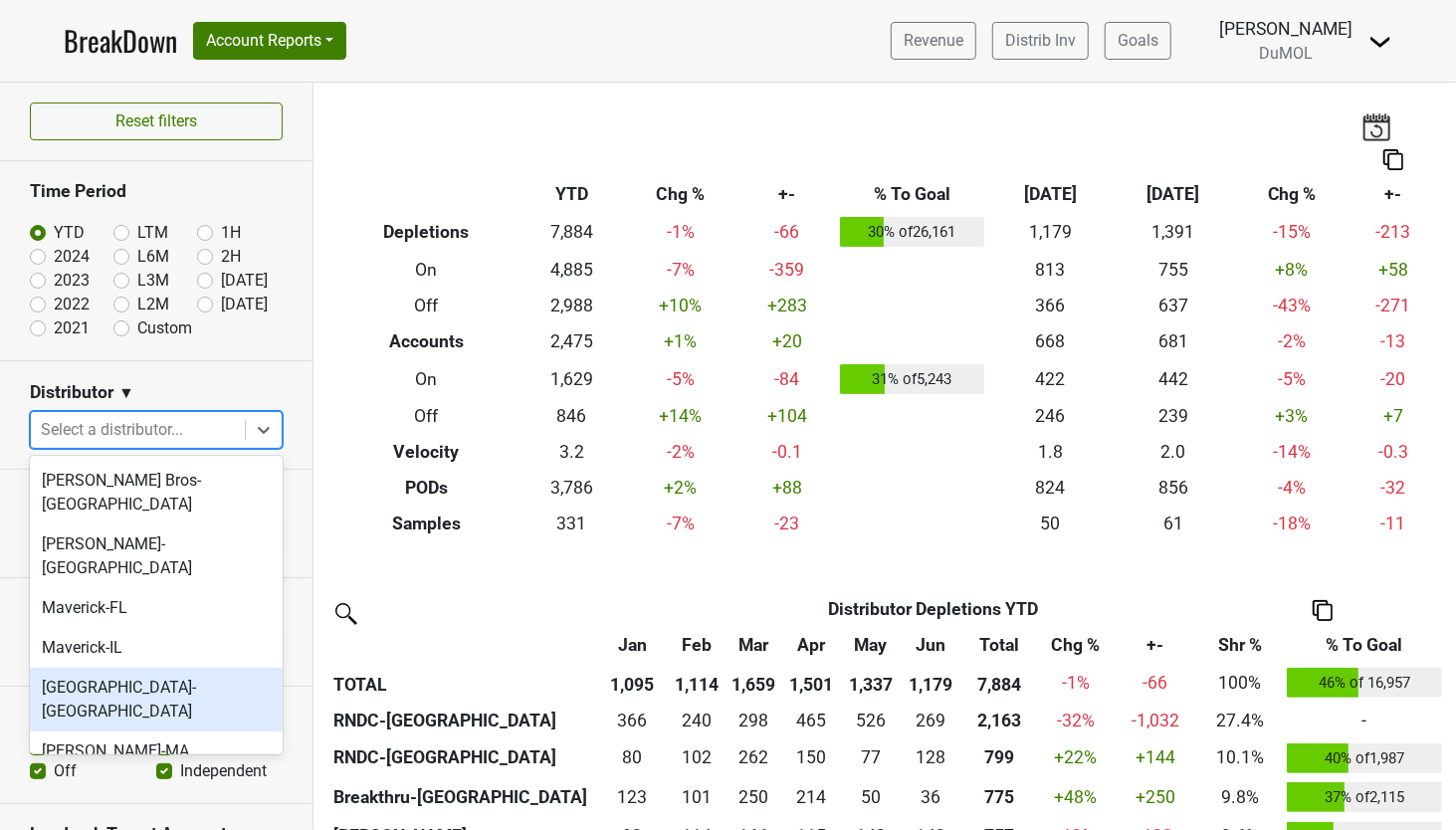 click on "Monterey-CA" at bounding box center (156, 700) 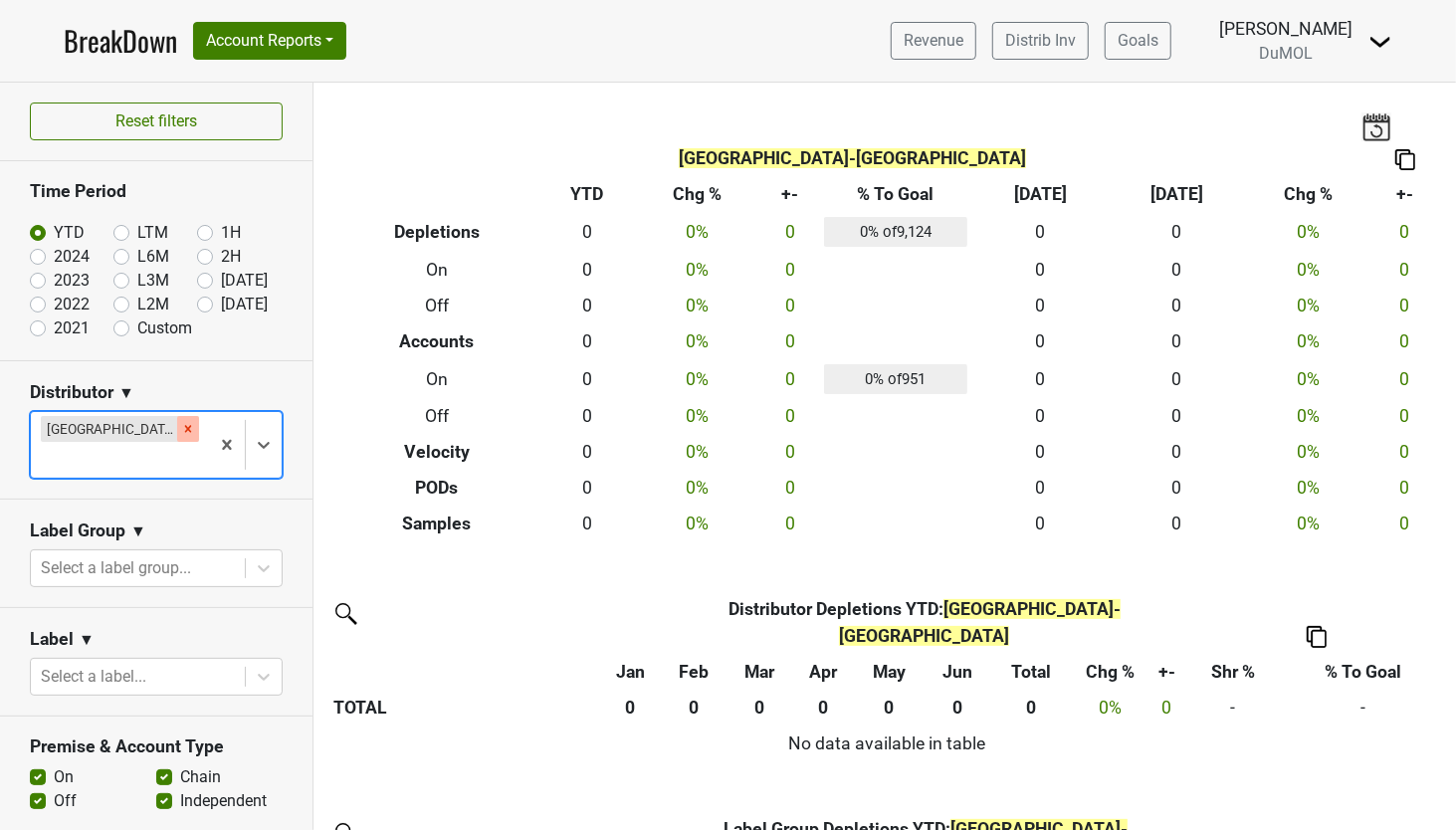 click 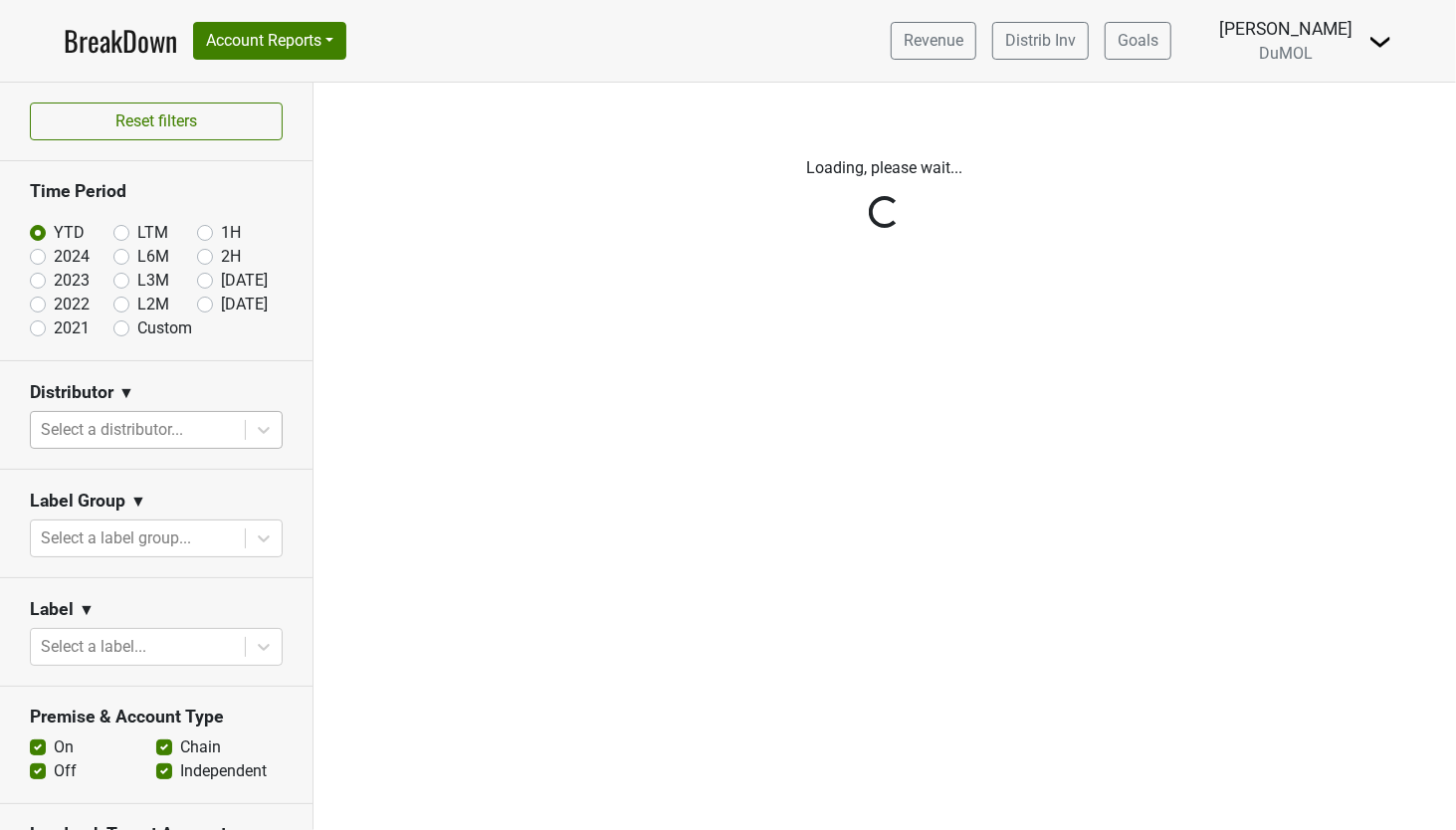 click on "Reset filters Time Period YTD LTM 1H 2024 L6M 2H 2023 L3M Jun '25 2022 L2M Jul '25 2021 Custom Distributor ▼ Select a distributor... Label Group ▼ Select a label group... Label ▼ Select a label... Premise & Account Type On Off Chain Independent Leadrank Target Account Target Non-Target Region ▼ Select a region... Sales Territory ▼ Select sales territory... Chain ▼ Search for a chain... Performance Table Value Depletions Accounts Velocity PODs Samples Case Revenue Performance Table Types Distributor Label Group Label Leadrank Target Account Sales Territory Chain Account Region Distributor Sales Rep Account Type Premise Type" at bounding box center (156, 456) 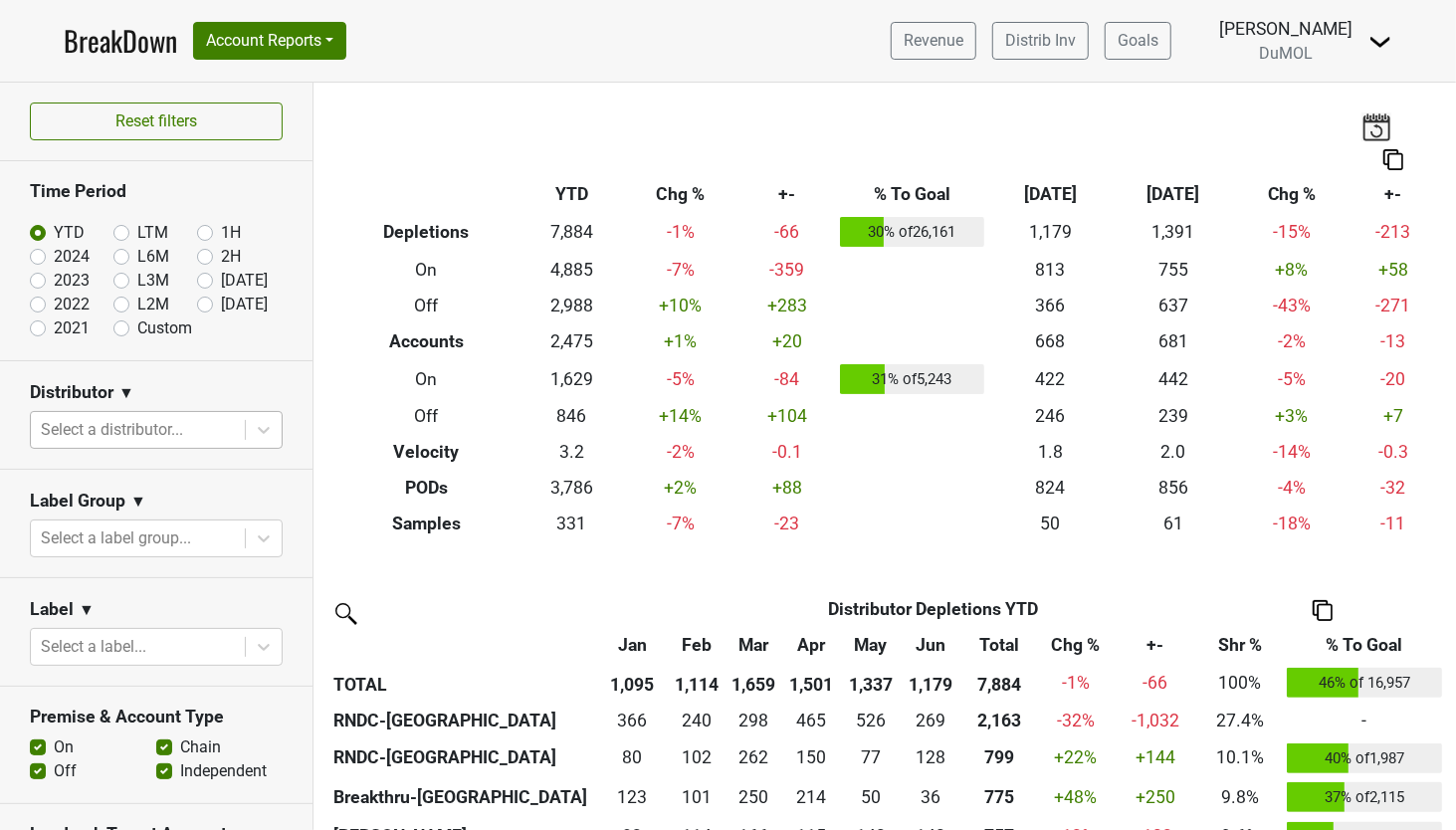 click 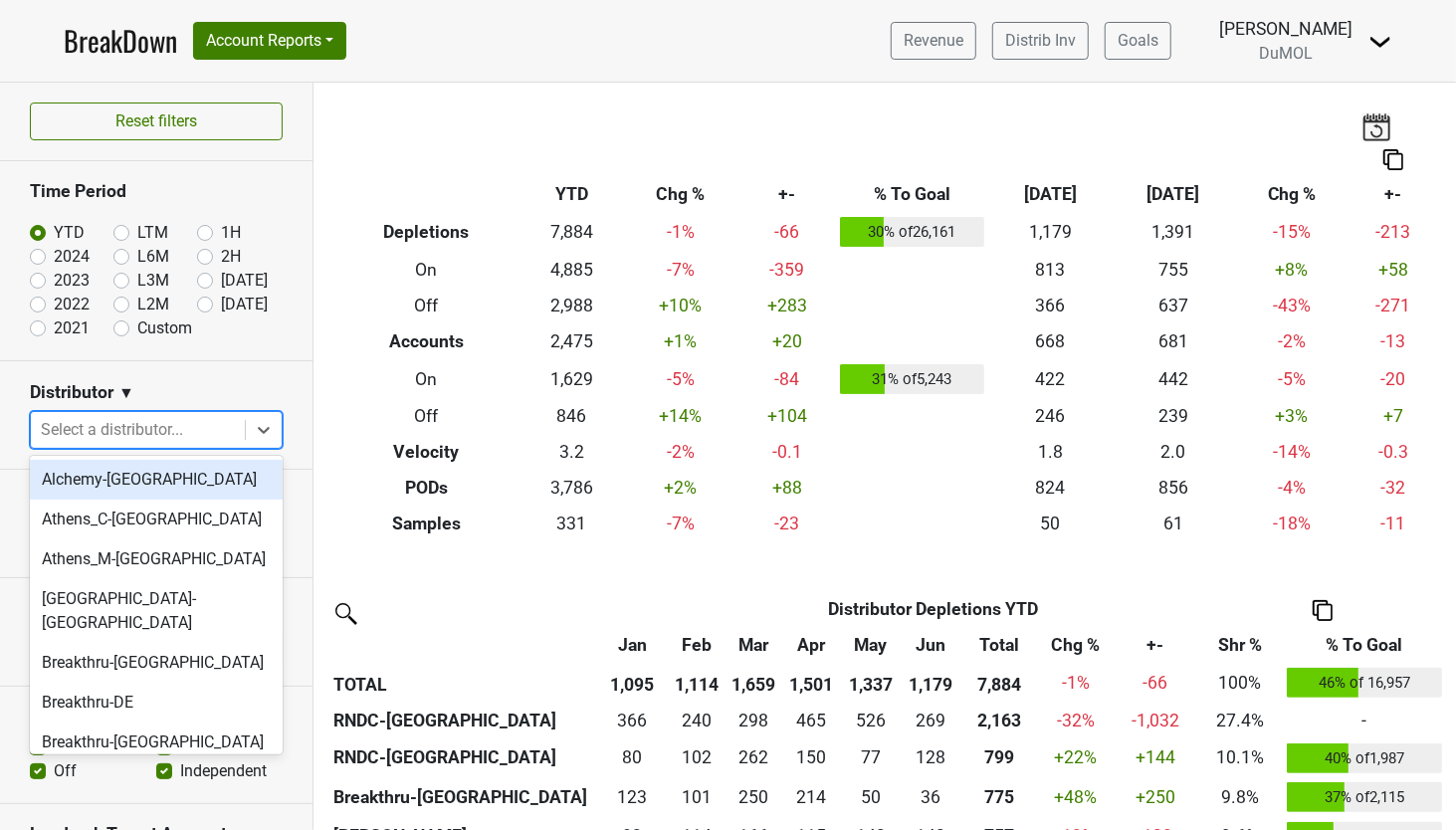 click 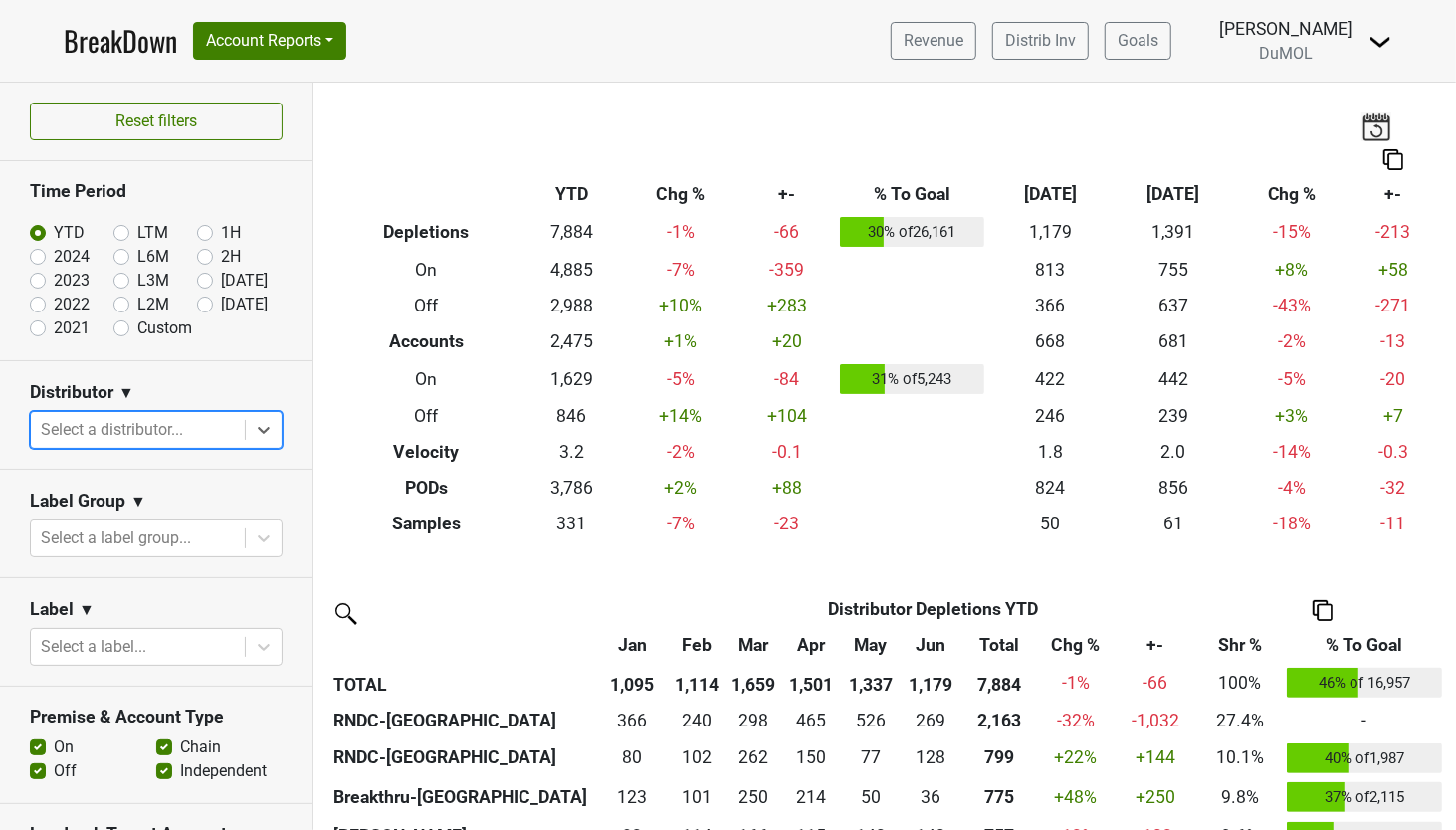 click on "Jul '25" at bounding box center [244, 305] 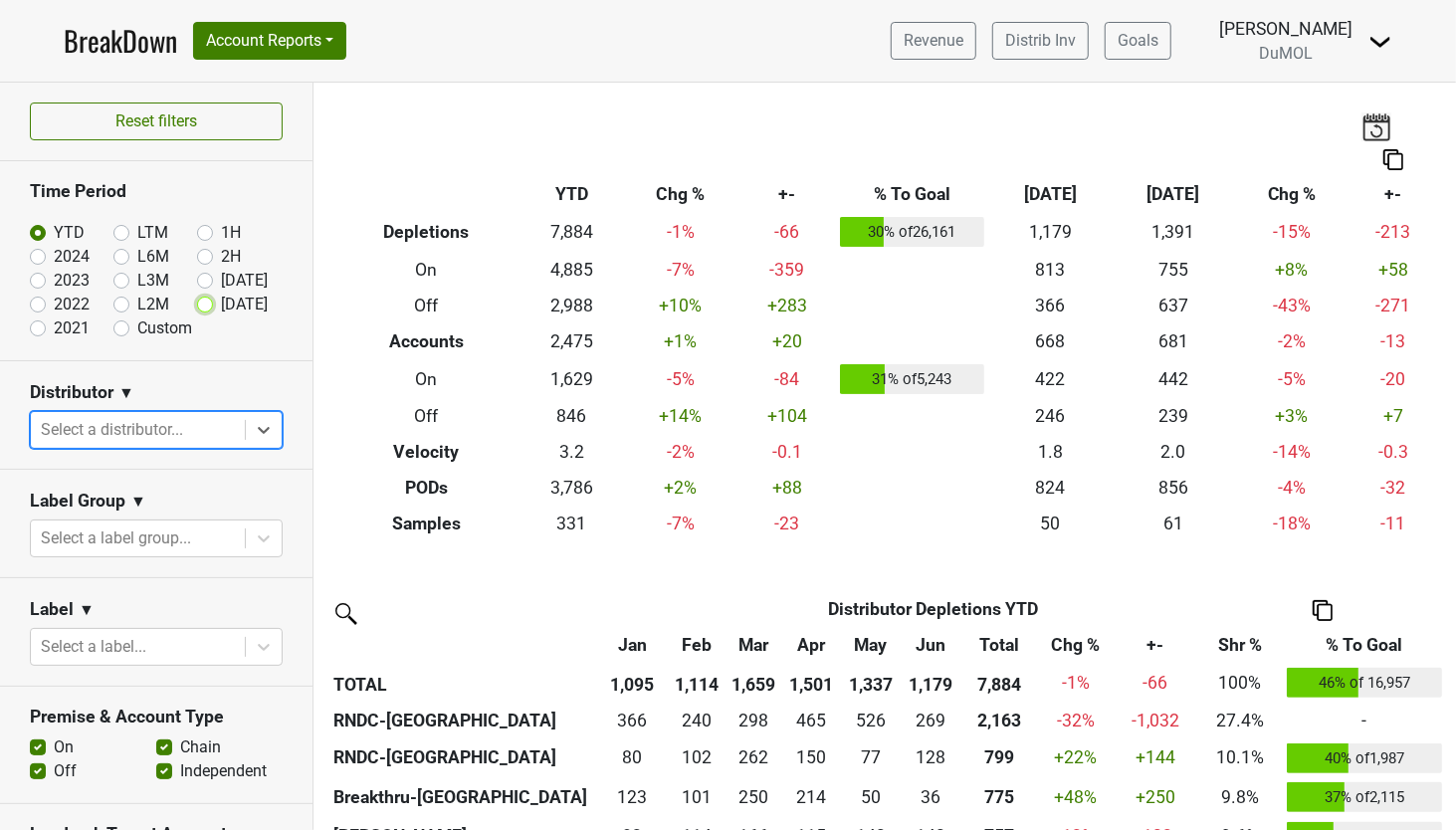 click on "Jul '25" at bounding box center [237, 303] 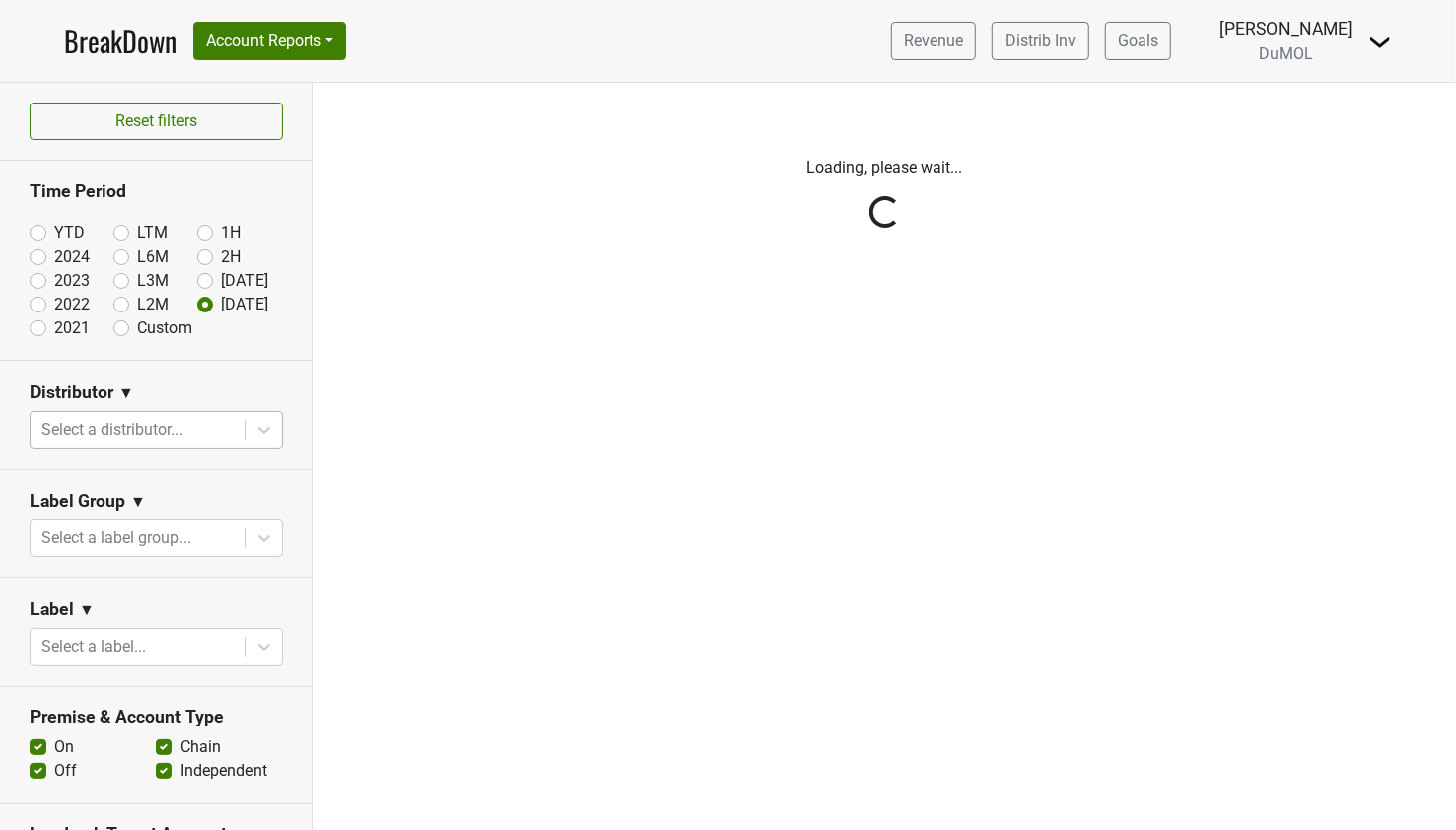 click on "Reset filters Time Period YTD LTM 1H 2024 L6M 2H 2023 L3M Jun '25 2022 L2M Jul '25 2021 Custom Distributor ▼ Select a distributor... Label Group ▼ Select a label group... Label ▼ Select a label... Premise & Account Type On Off Chain Independent Leadrank Target Account Target Non-Target Region ▼ Select a region... Sales Territory ▼ Select sales territory... Chain ▼ Search for a chain... Performance Table Value Depletions Accounts Velocity PODs Samples Case Revenue Performance Table Types Distributor Label Group Label Leadrank Target Account Sales Territory Chain Account Region Distributor Sales Rep Account Type Premise Type" at bounding box center (156, 456) 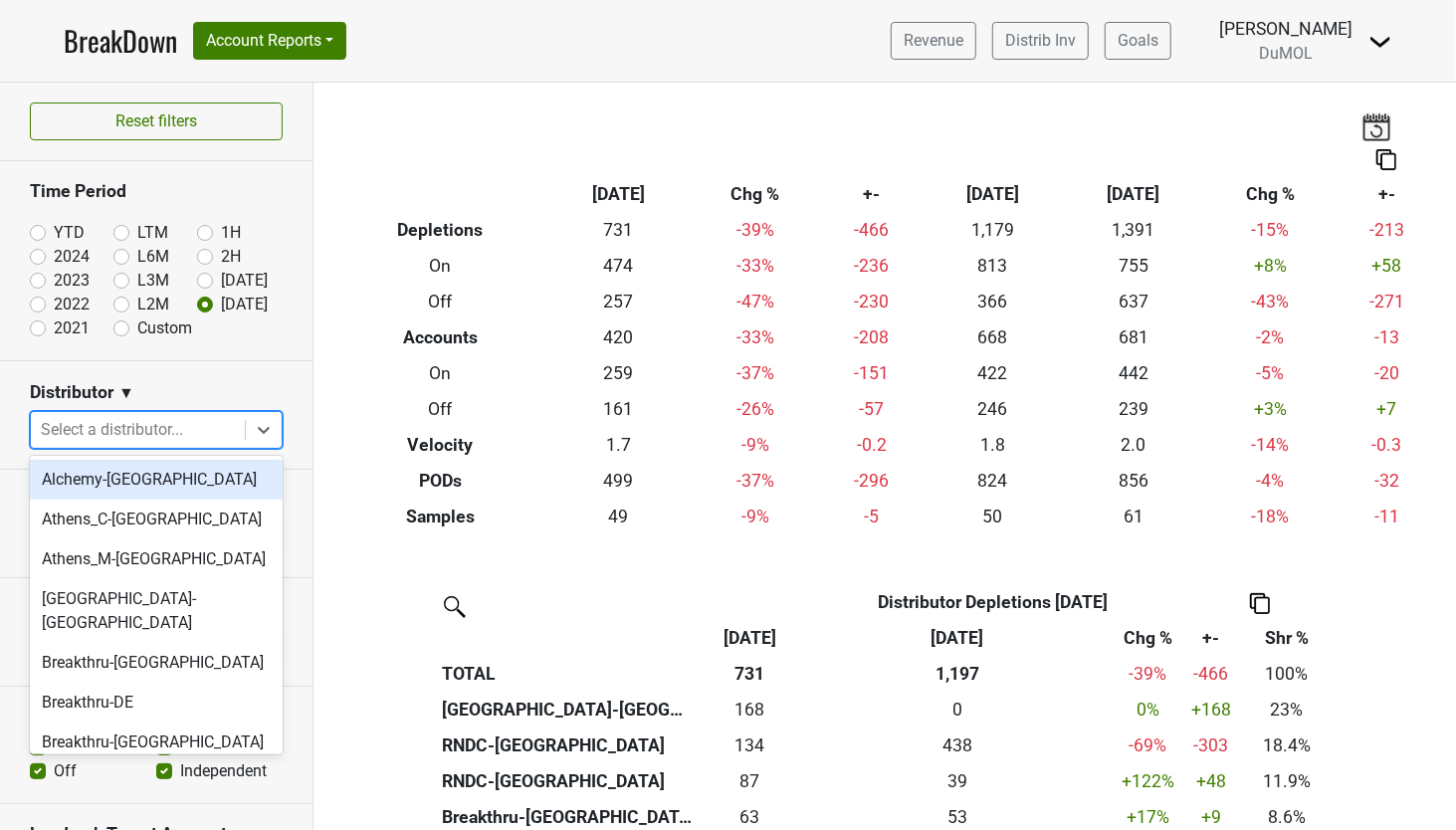 click 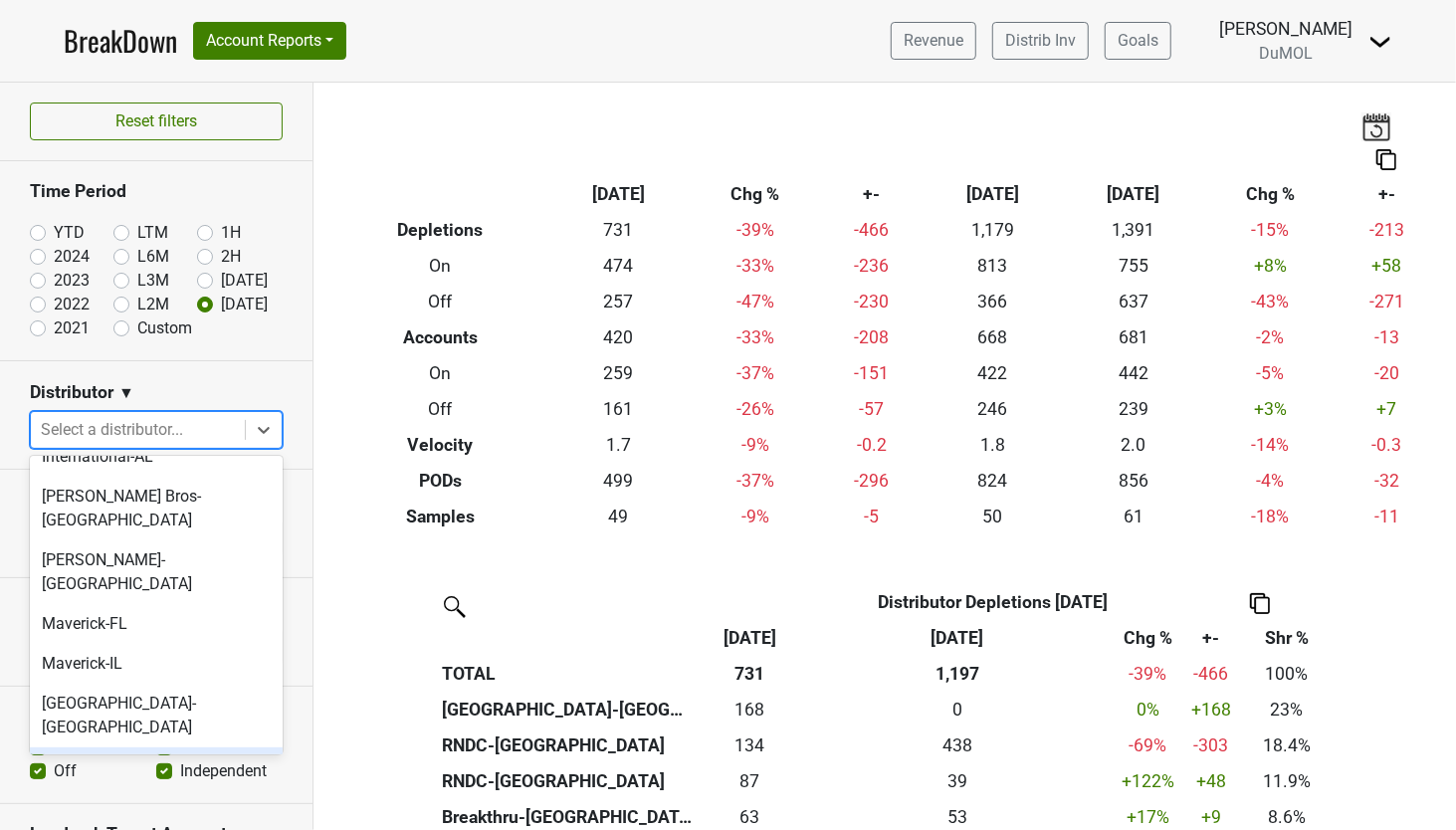 scroll, scrollTop: 1012, scrollLeft: 0, axis: vertical 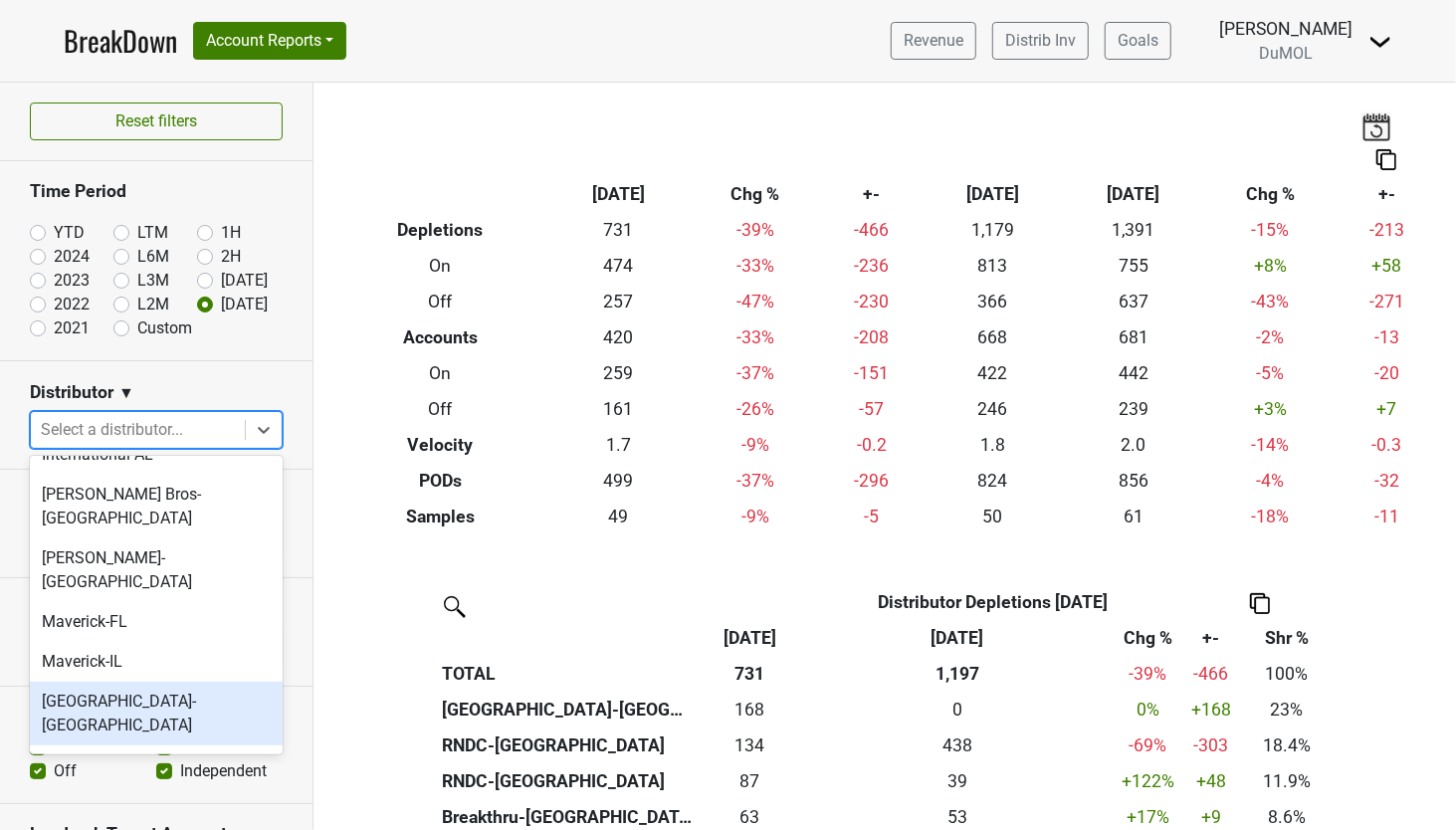 click on "Monterey-CA" at bounding box center (156, 714) 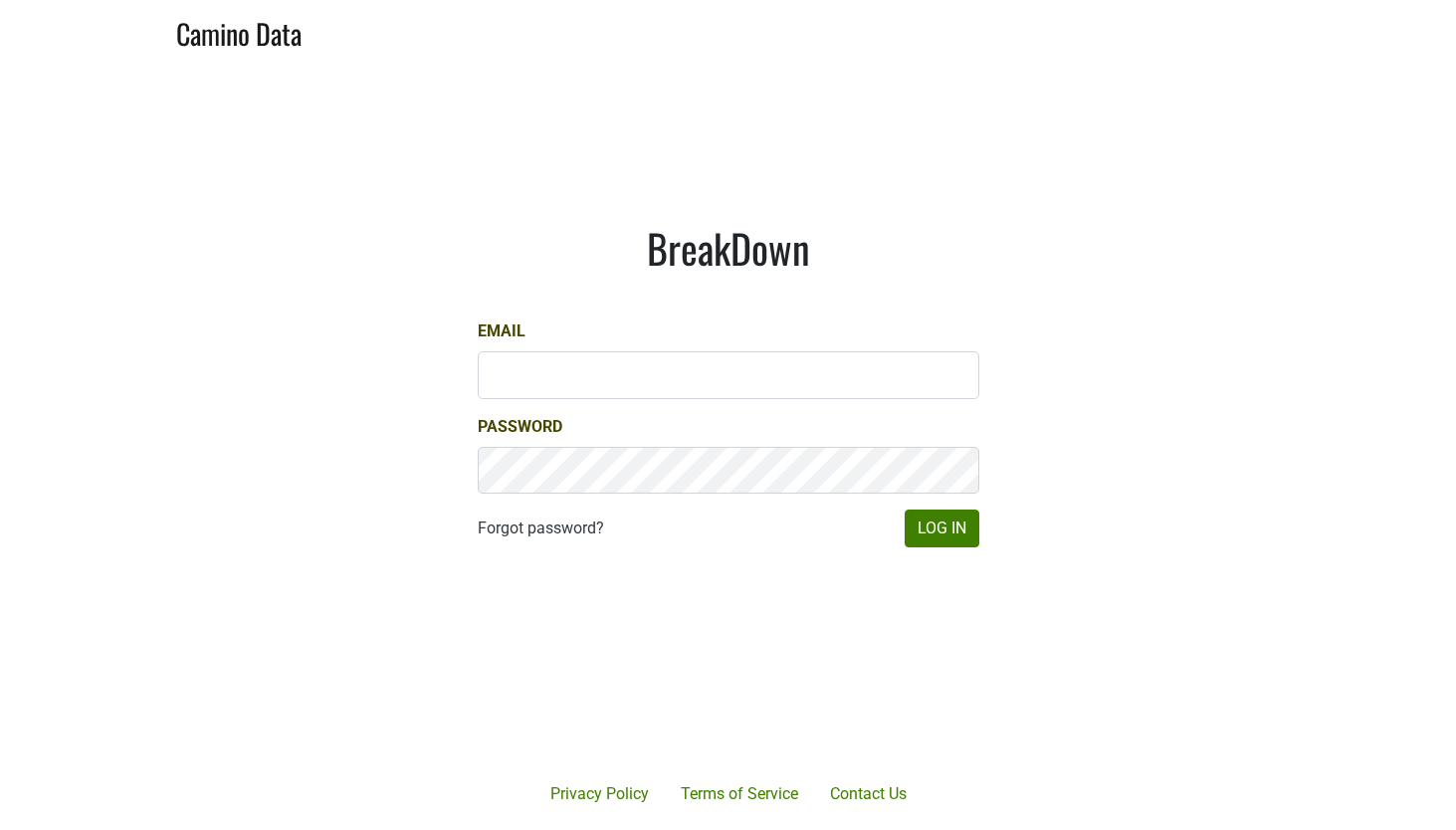 scroll, scrollTop: 0, scrollLeft: 0, axis: both 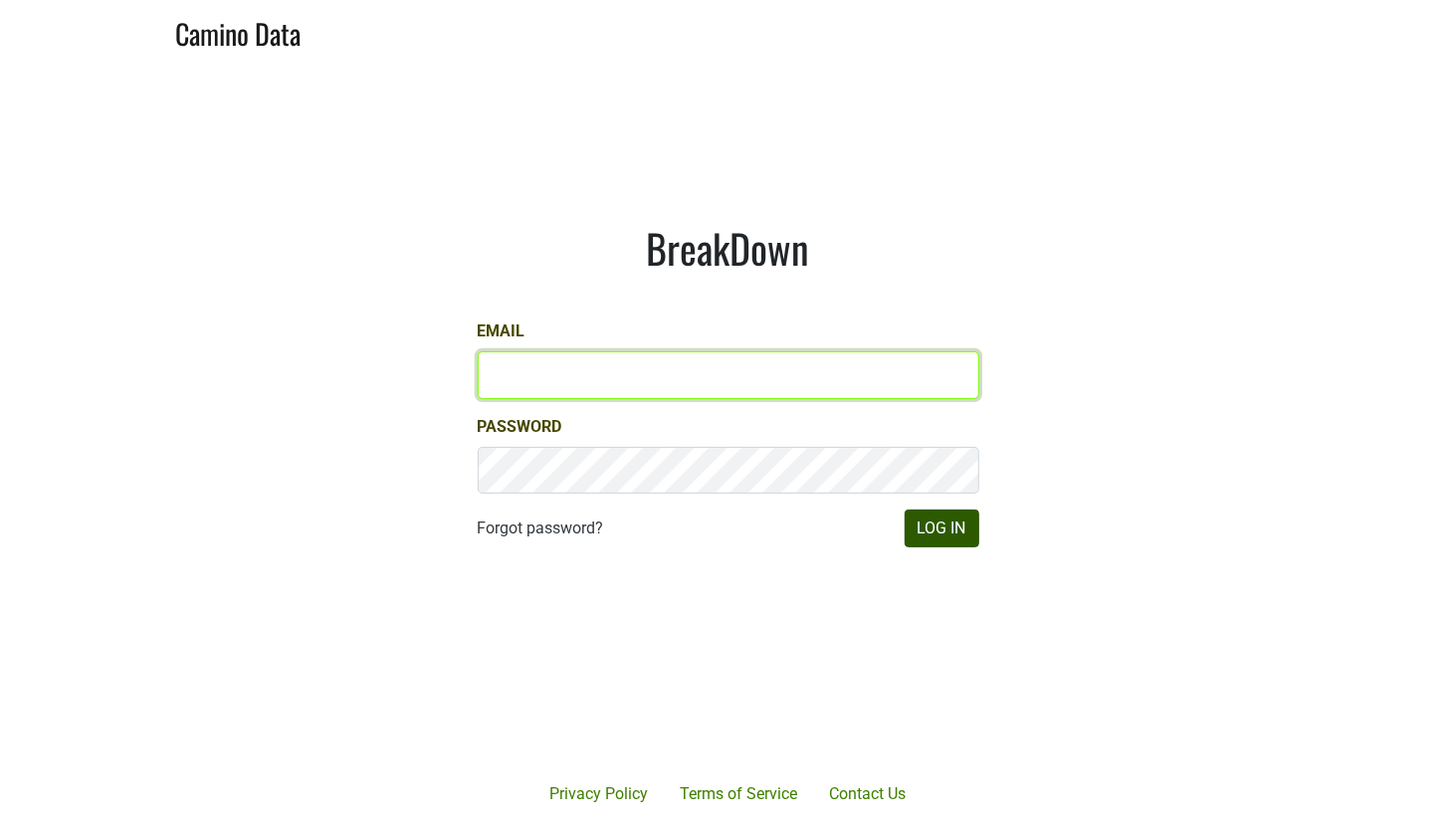 type on "matt@dumol.com" 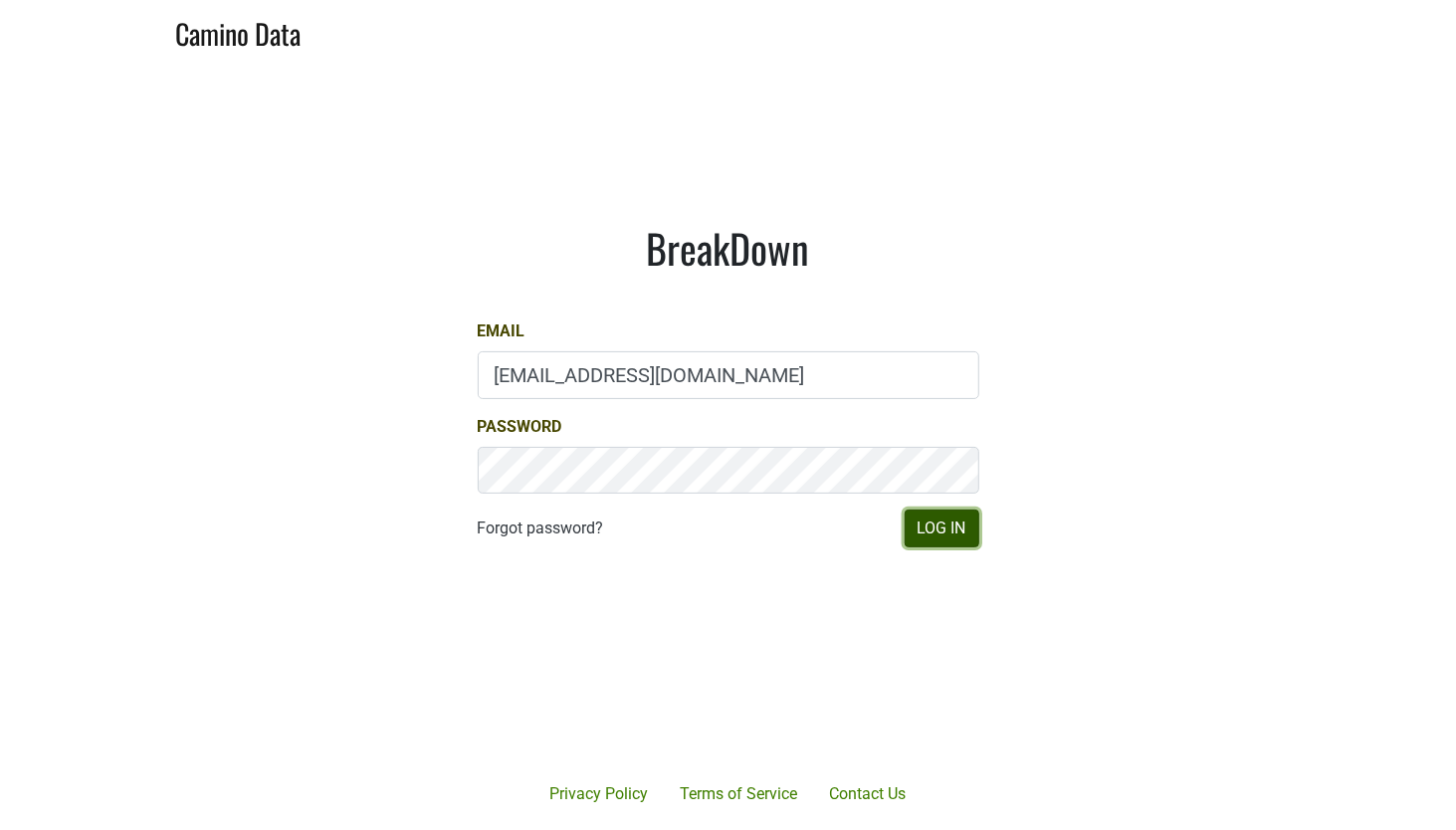 click on "Log In" at bounding box center [941, 528] 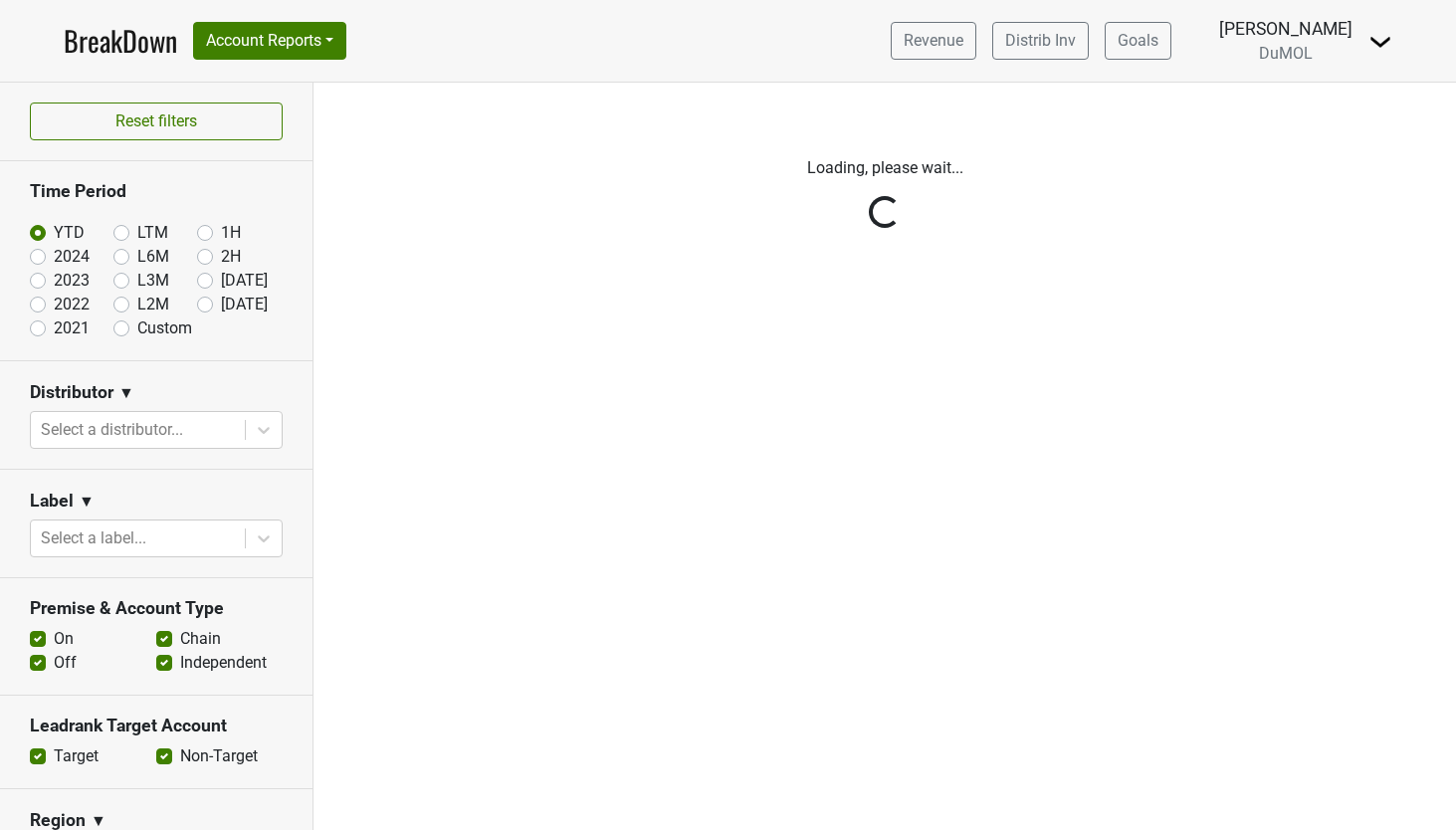 scroll, scrollTop: 0, scrollLeft: 0, axis: both 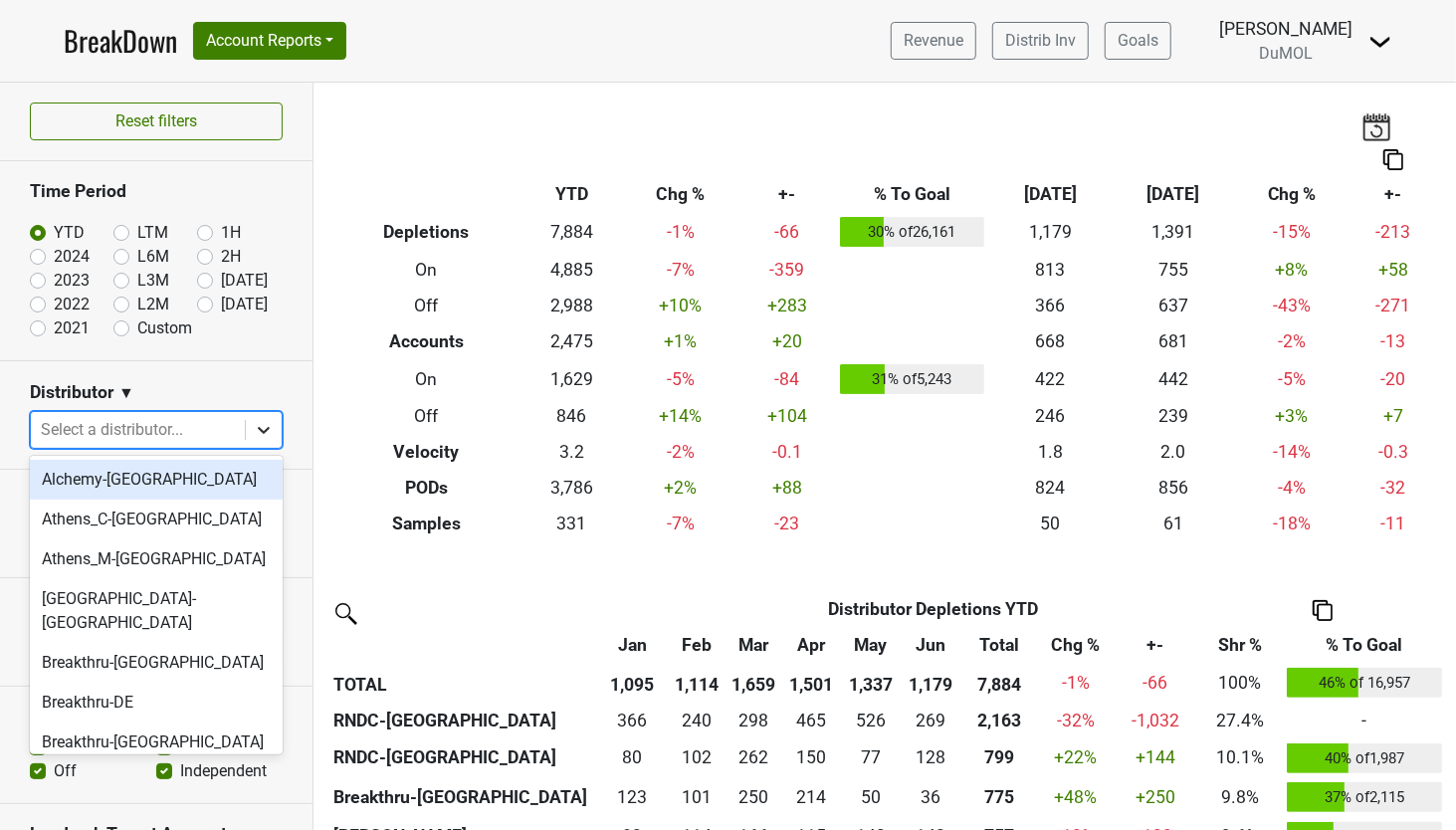 click at bounding box center (264, 430) 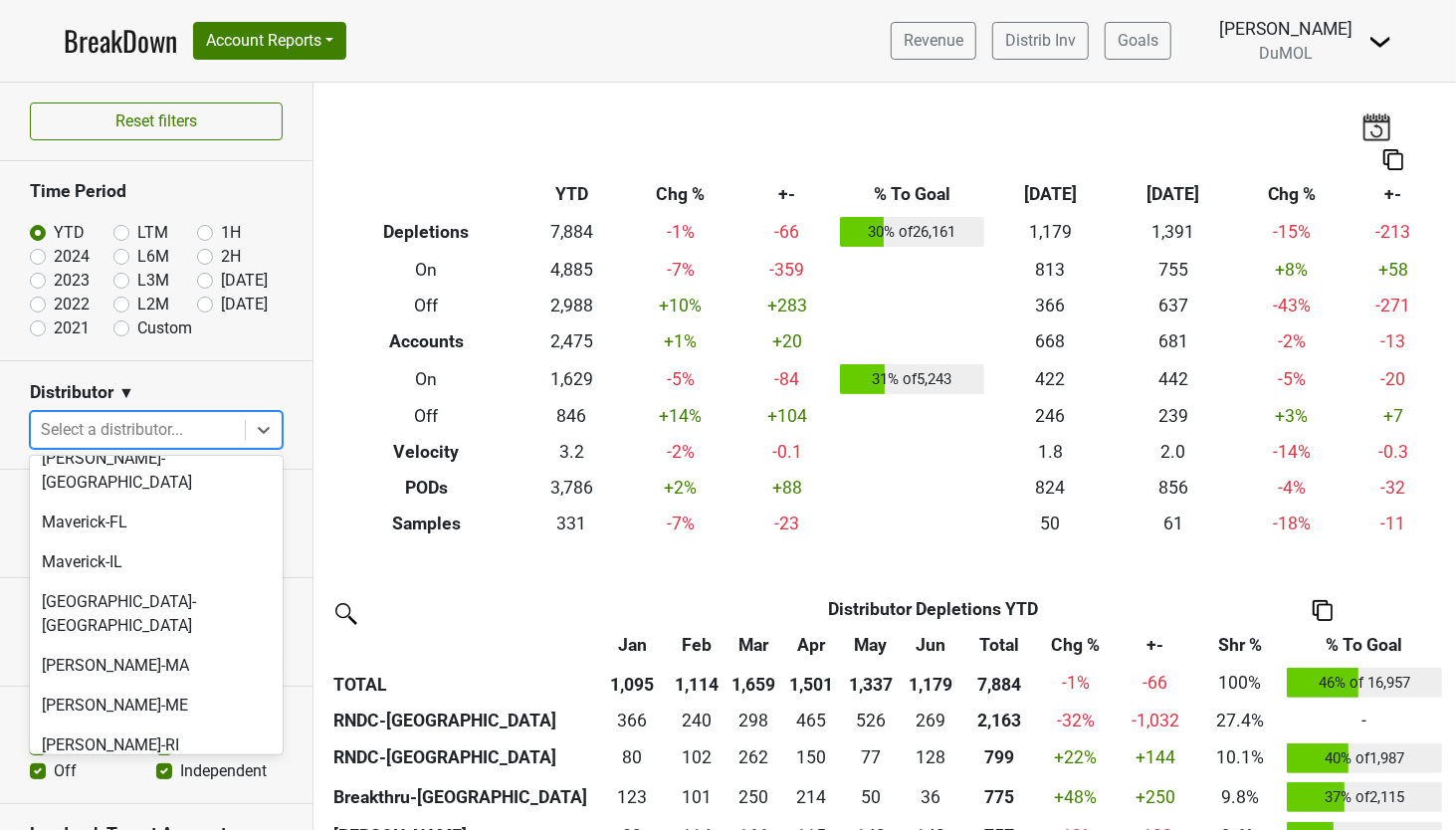 scroll, scrollTop: 1108, scrollLeft: 0, axis: vertical 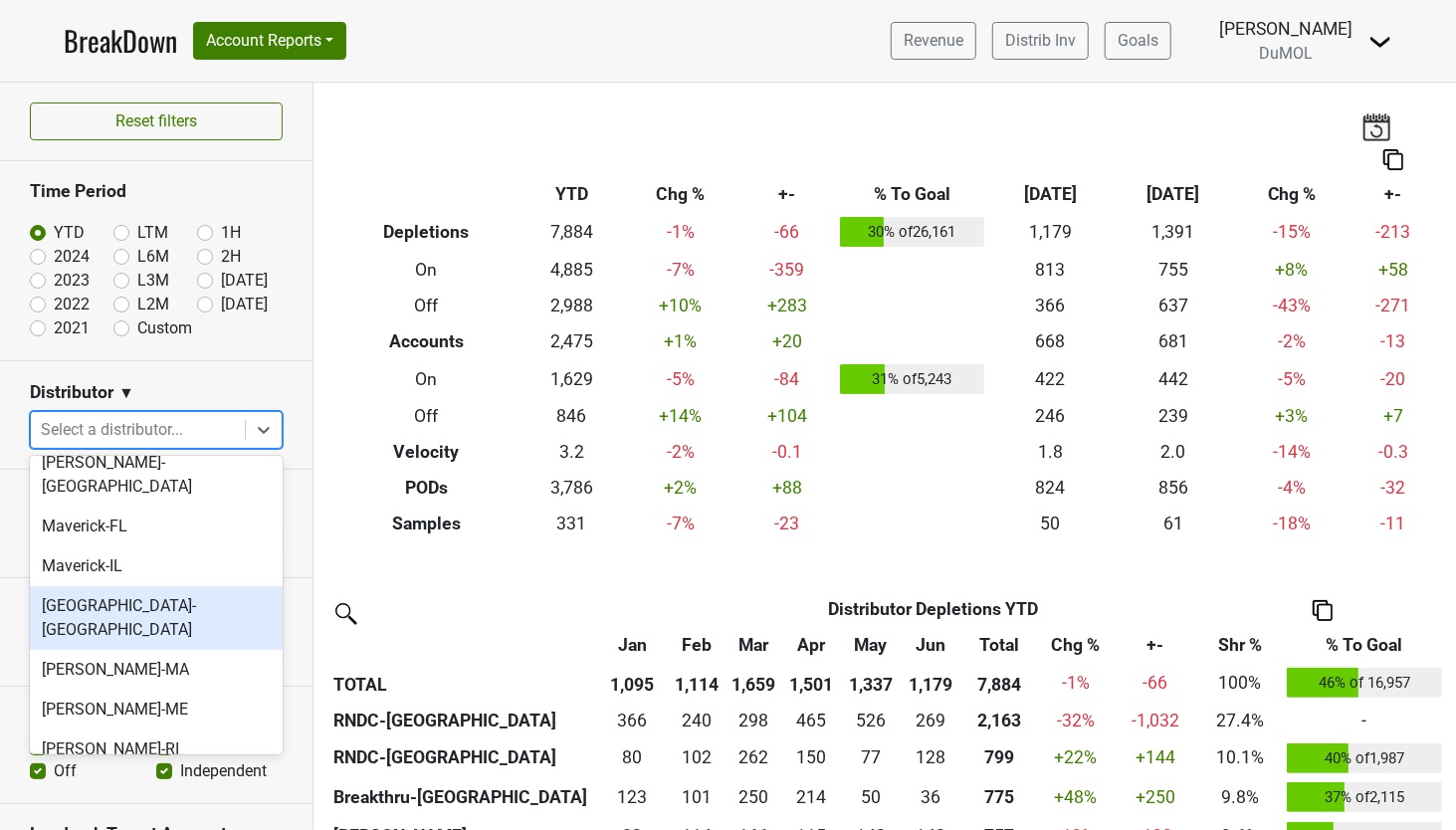 click on "Monterey-CA" at bounding box center (156, 618) 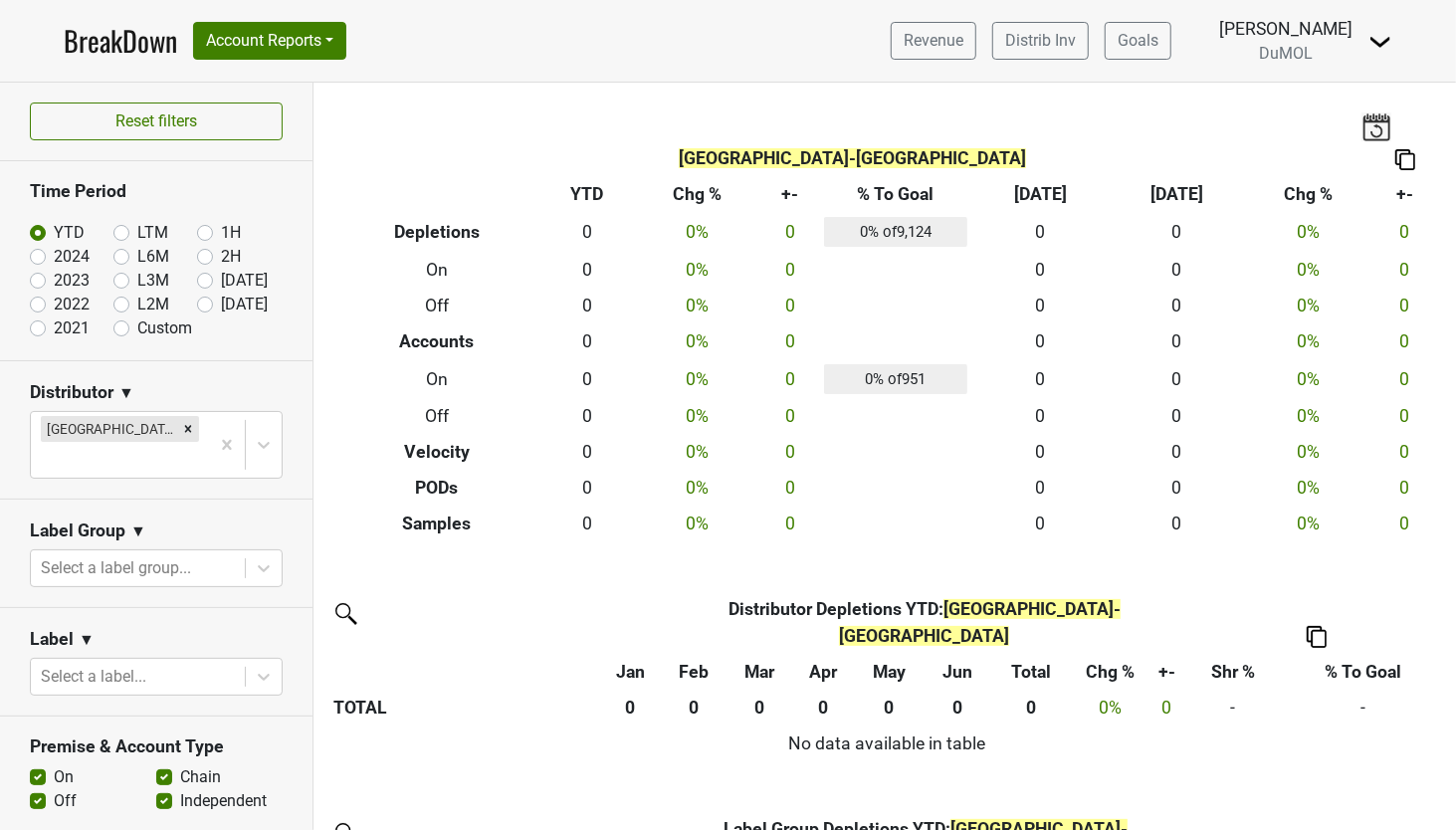 click on "2024" at bounding box center (72, 257) 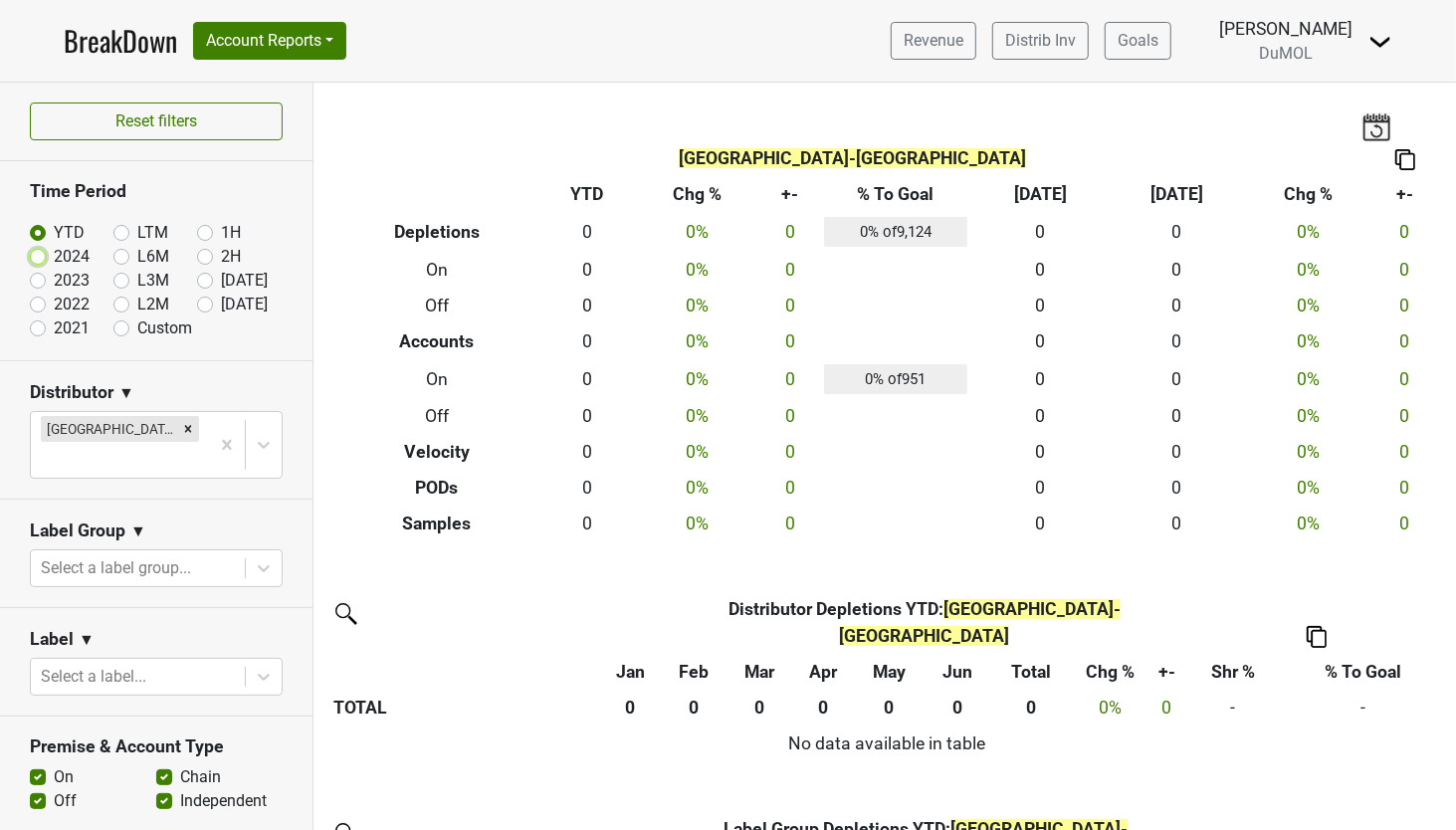 click on "2024" at bounding box center (70, 255) 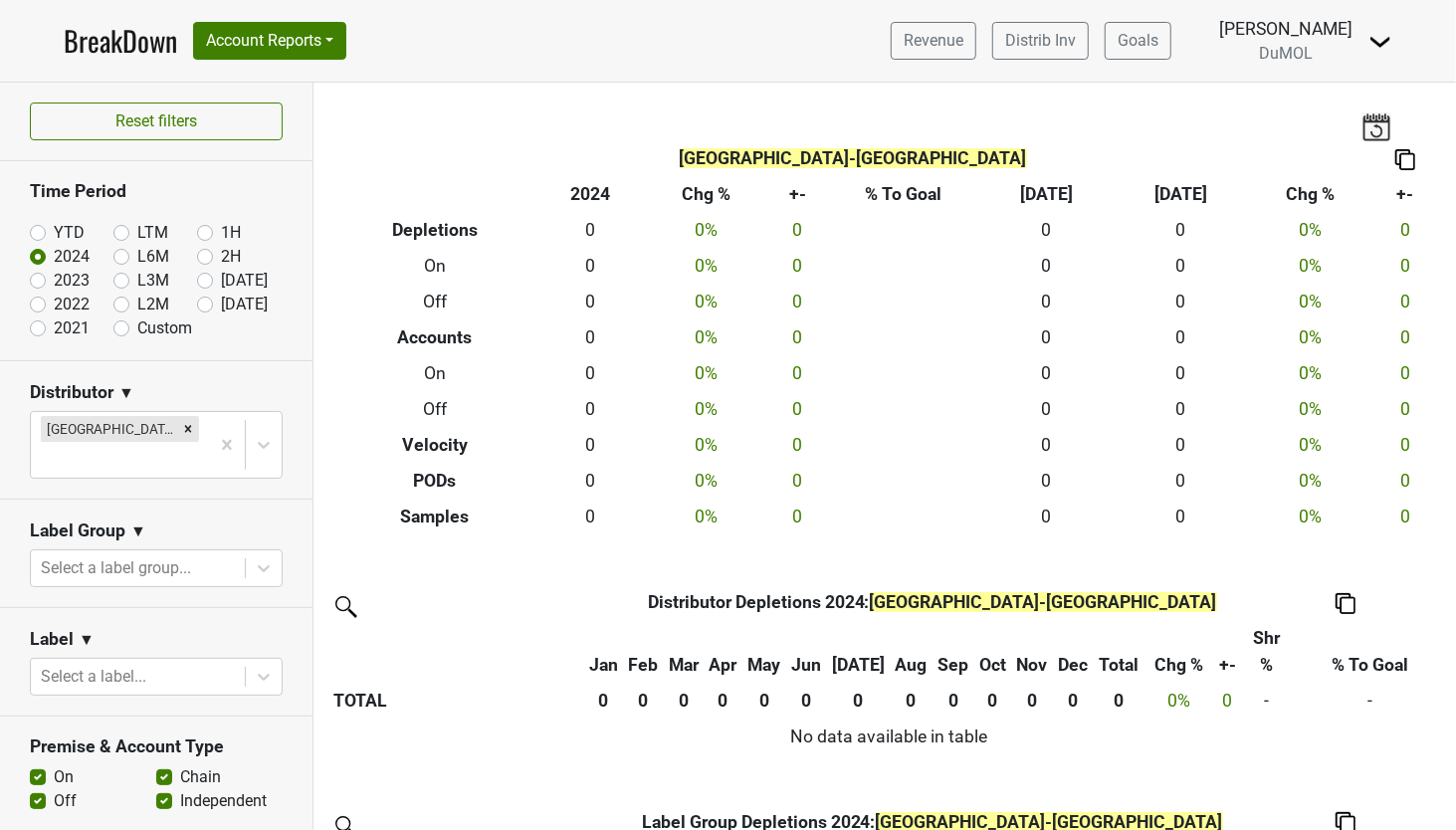 click on "YTD" at bounding box center (69, 233) 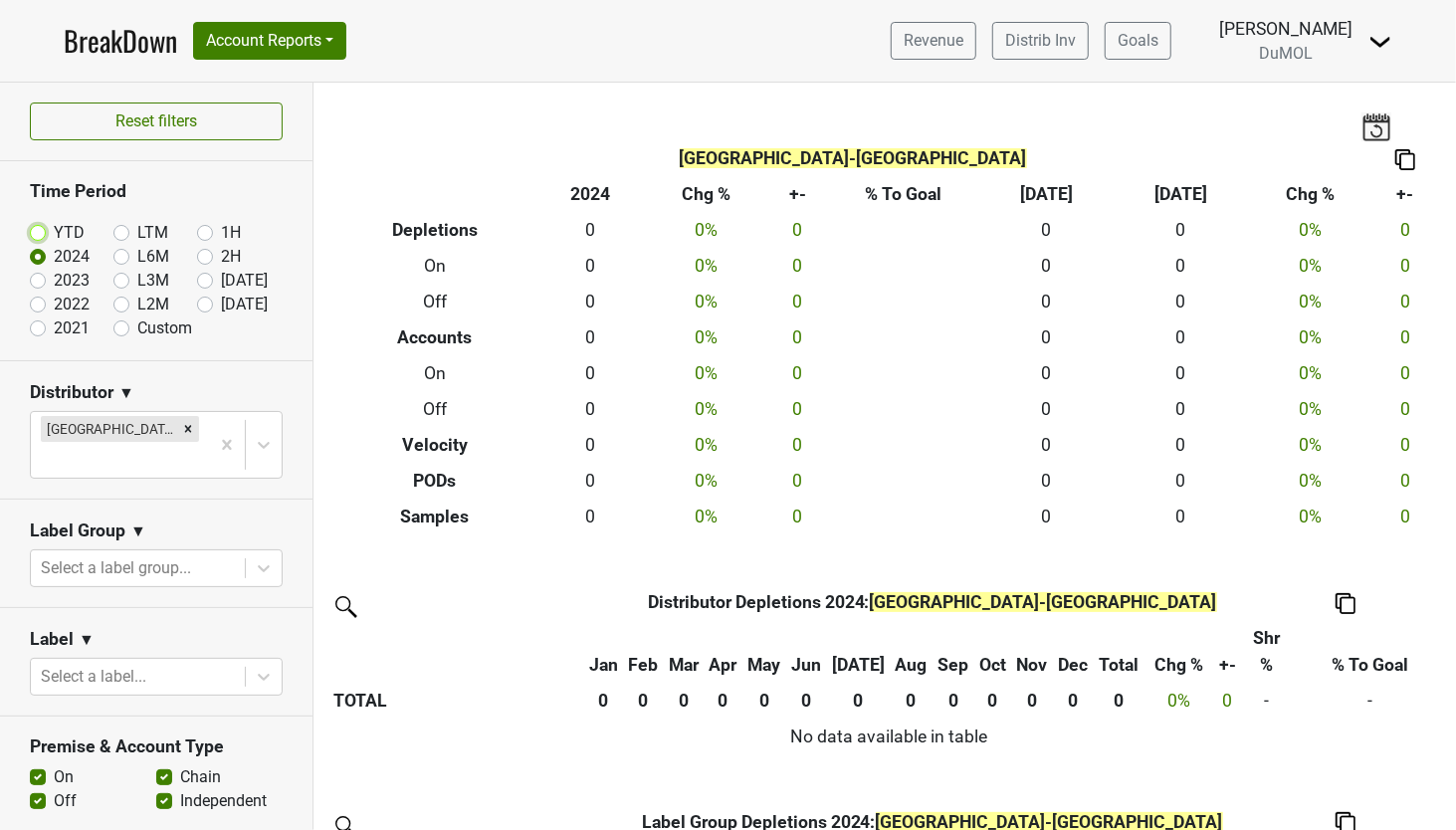 click on "YTD" at bounding box center [70, 231] 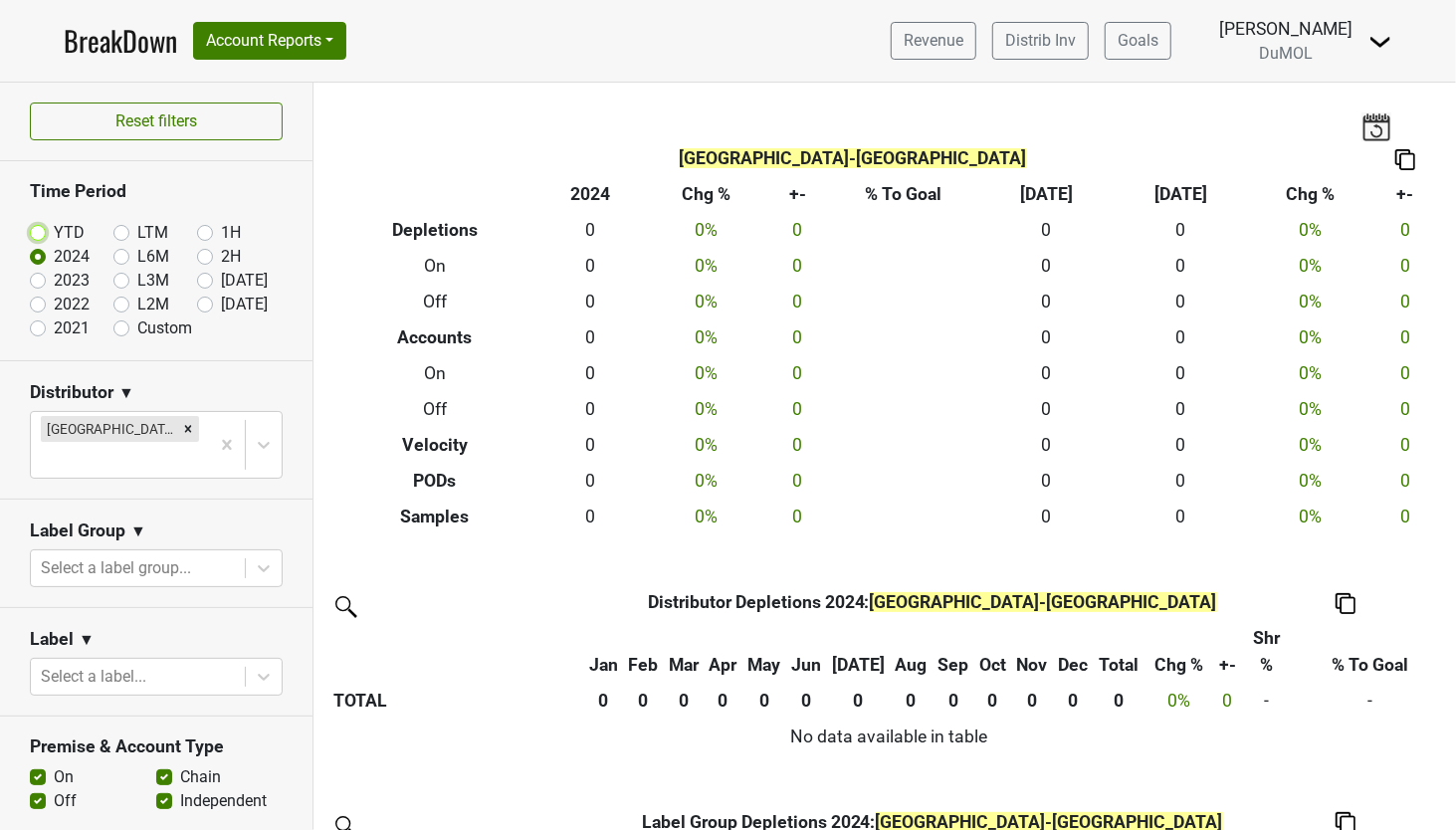 radio on "true" 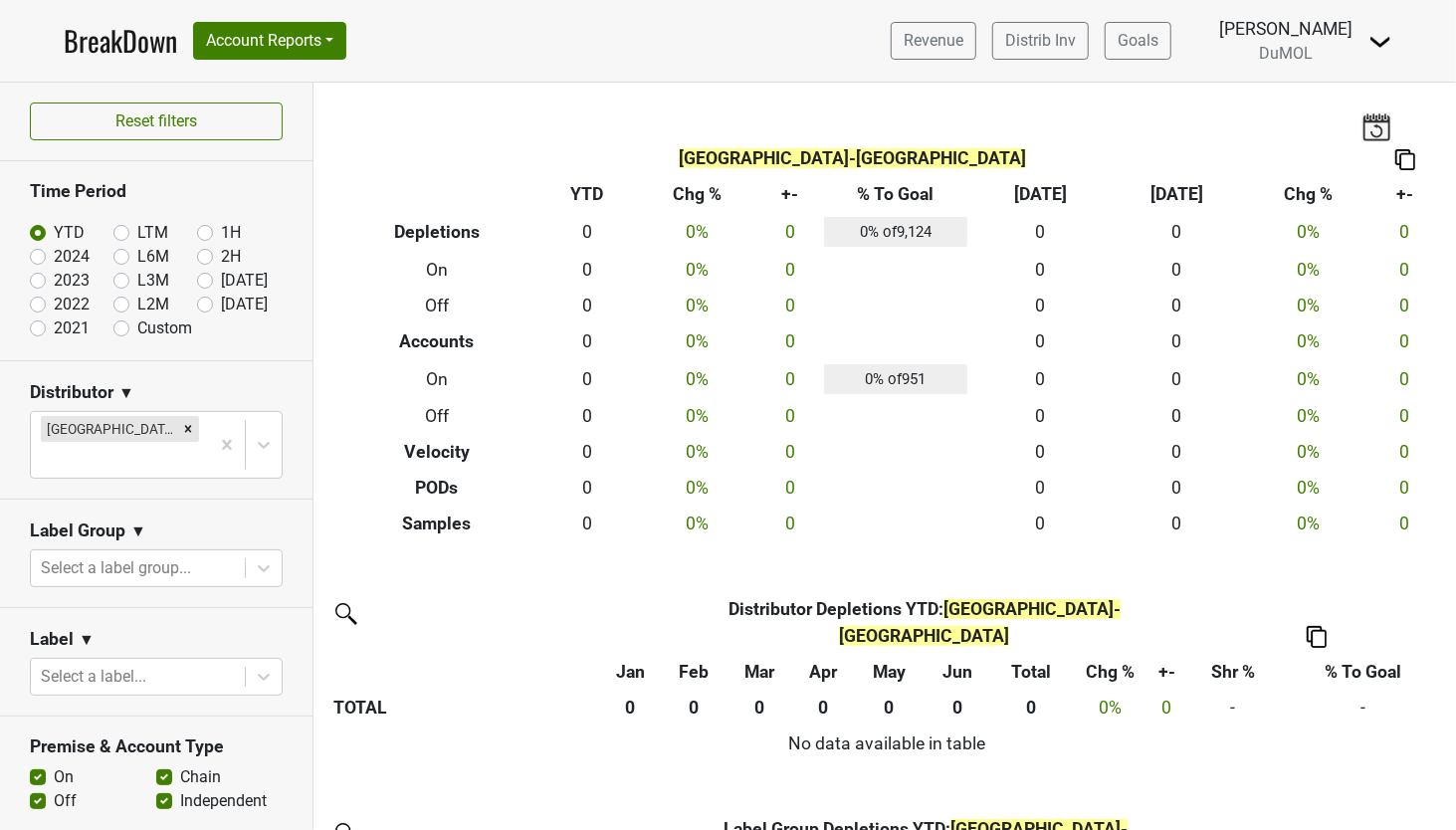 click on "Jun '25" at bounding box center [244, 281] 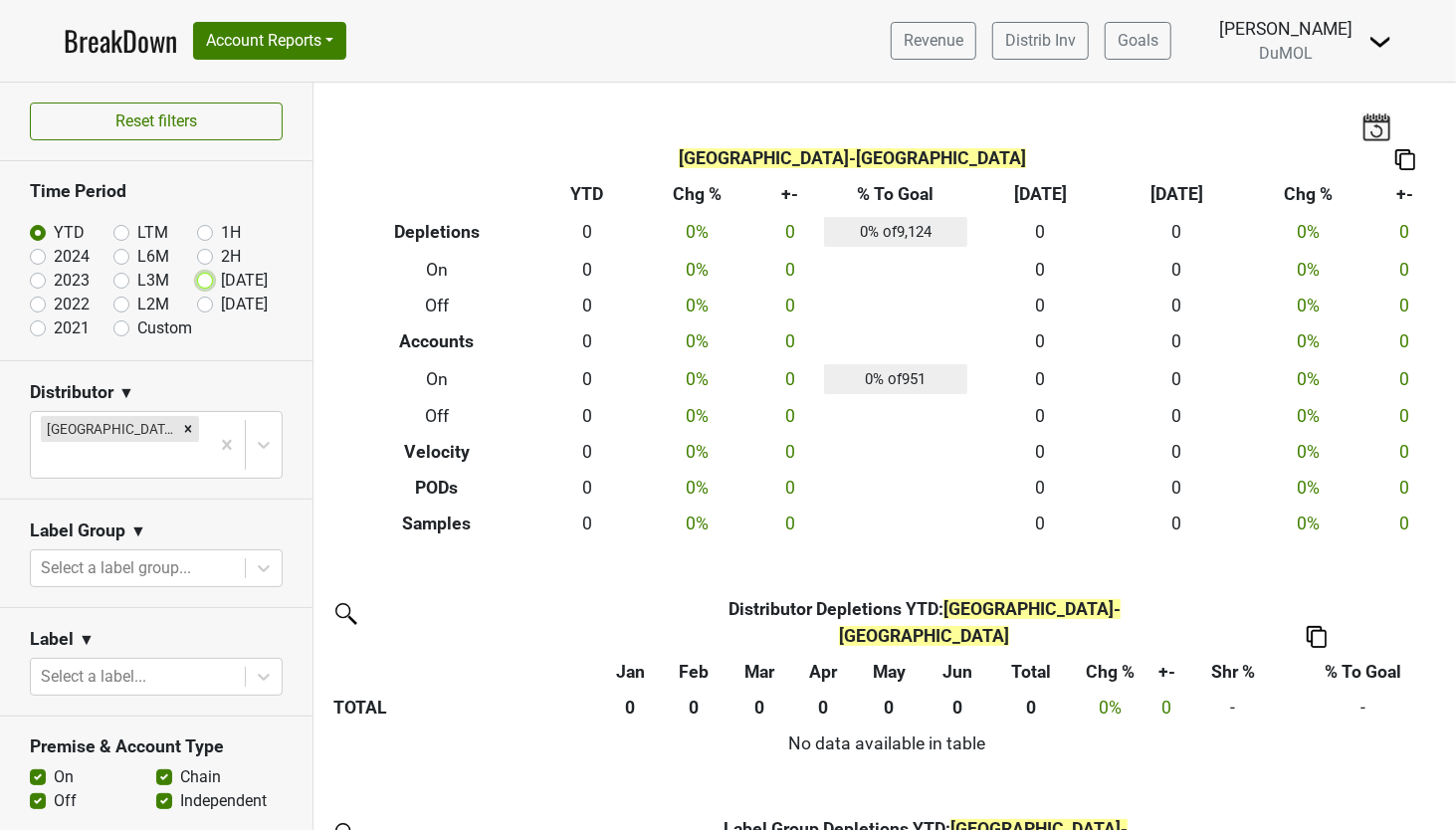 click on "Jun '25" at bounding box center (237, 279) 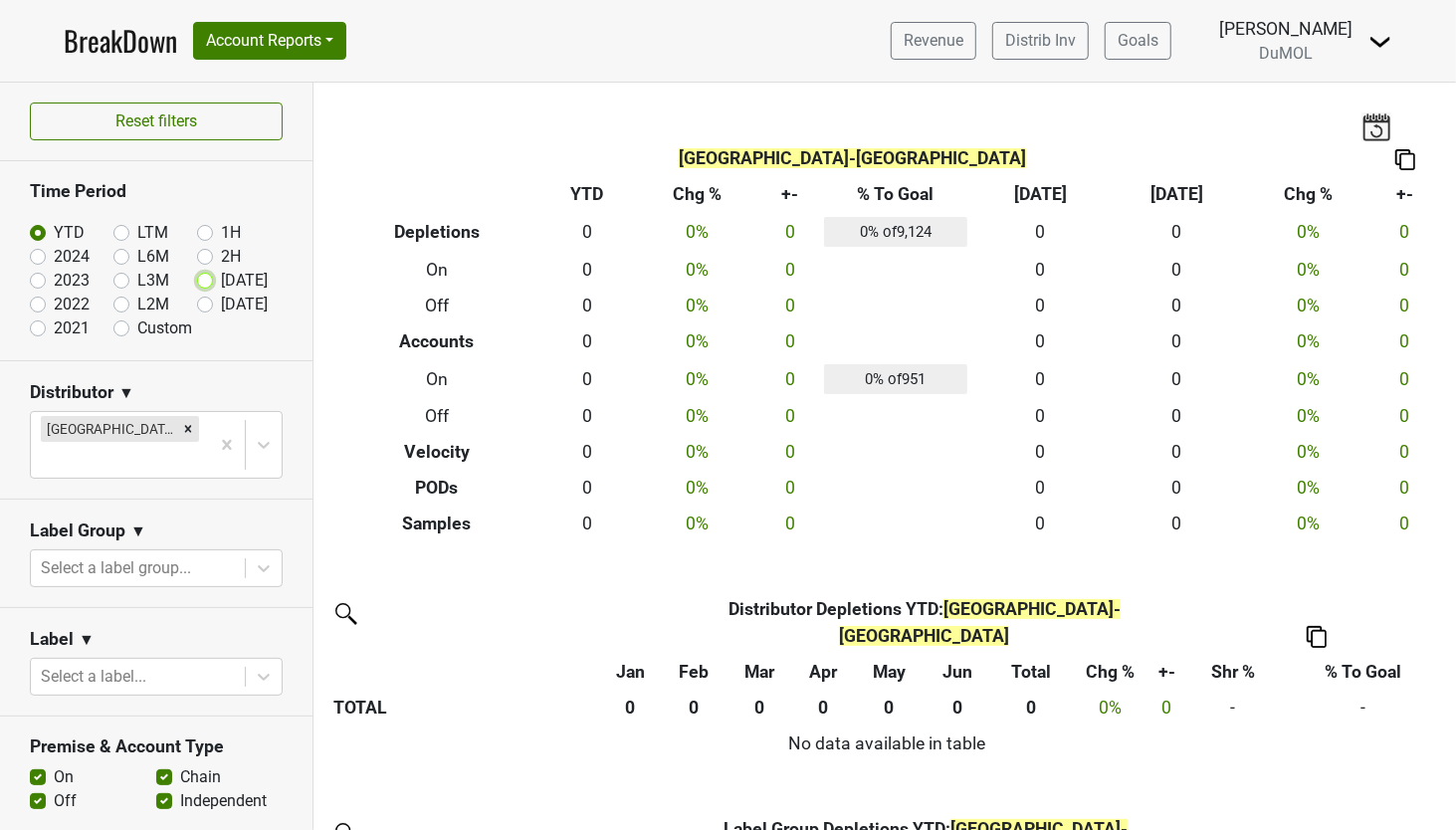 radio on "true" 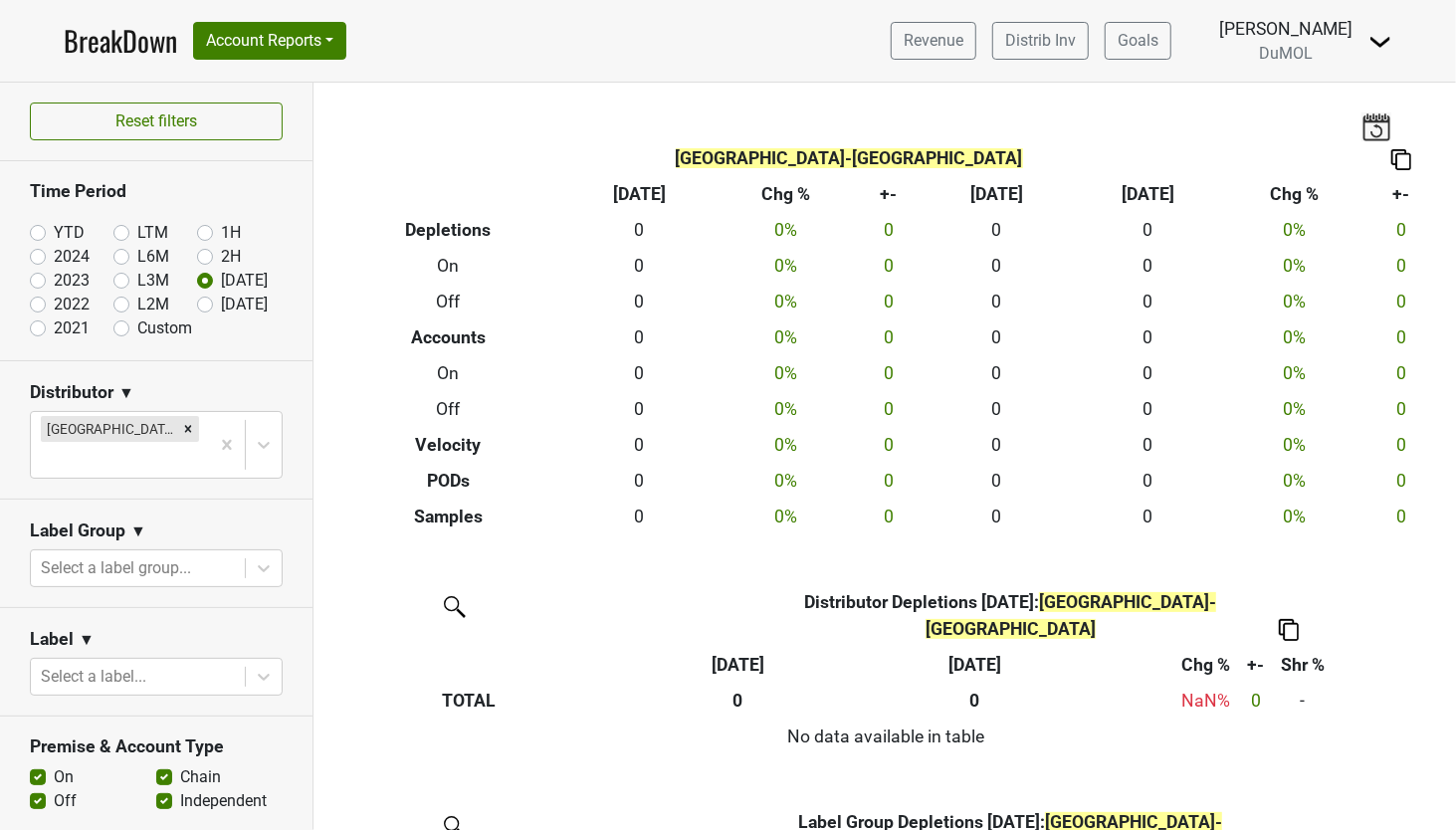 click on "Jul '25" at bounding box center (244, 305) 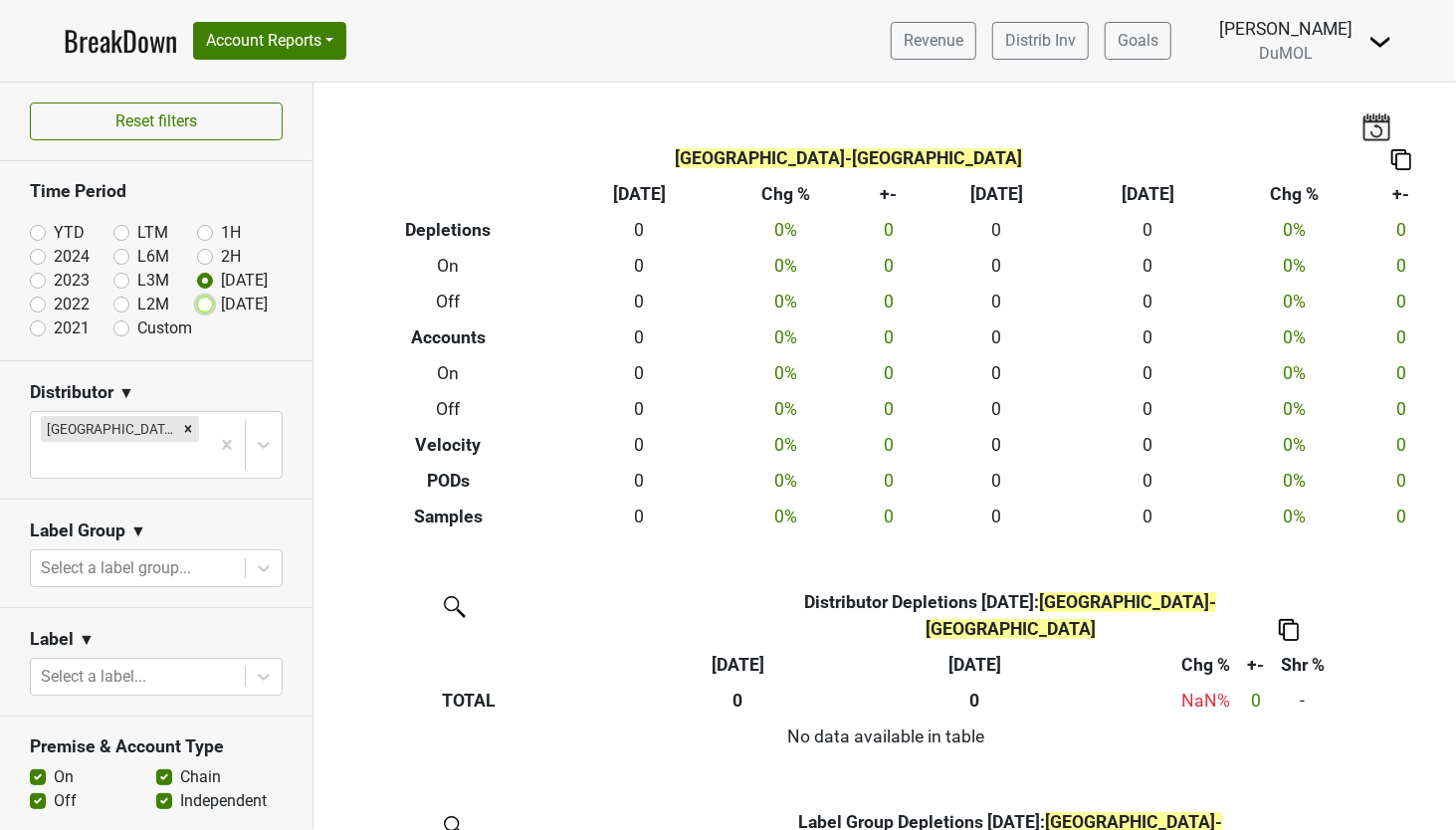 click on "Jul '25" at bounding box center [237, 303] 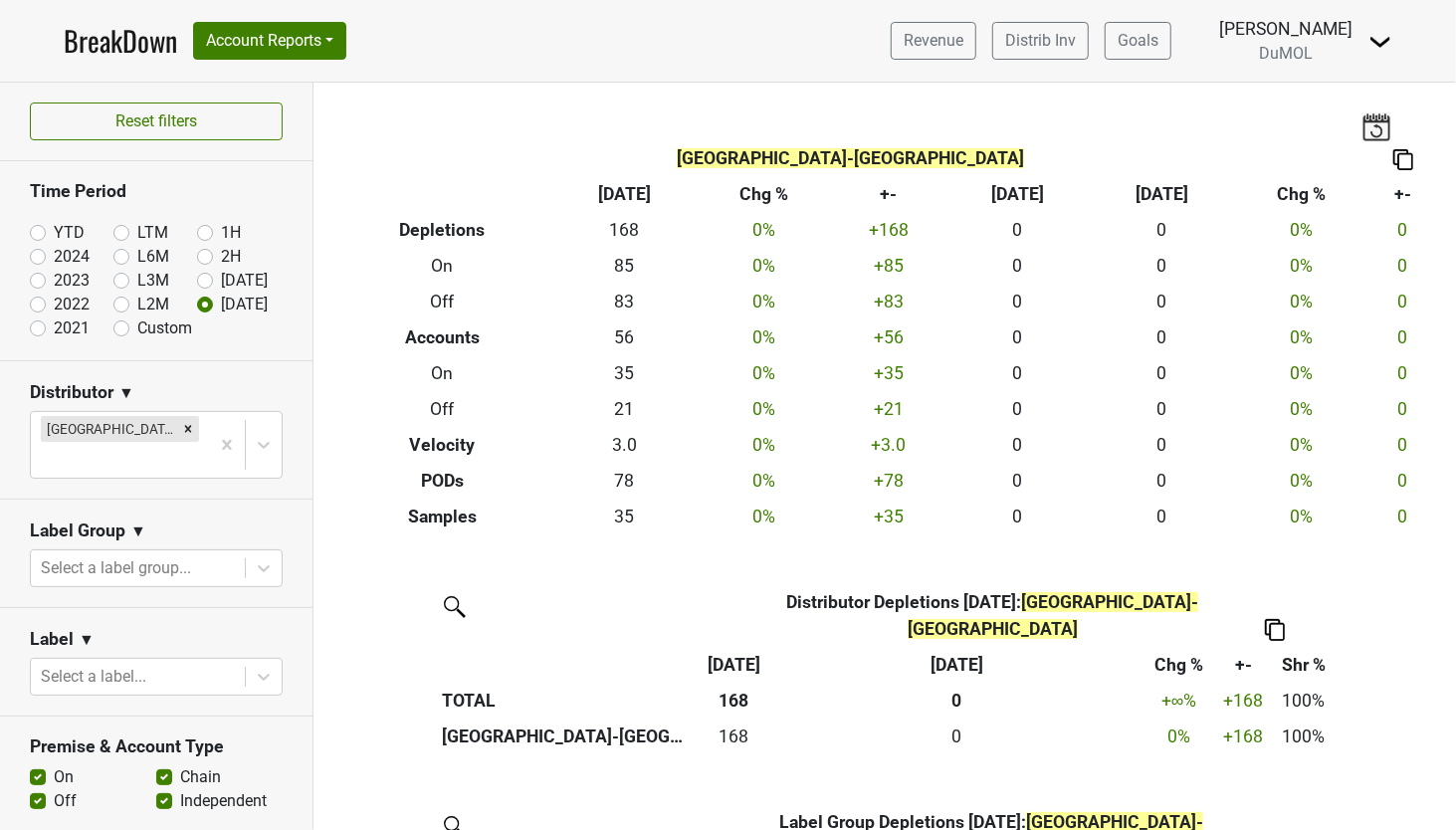 click on "YTD" at bounding box center (69, 233) 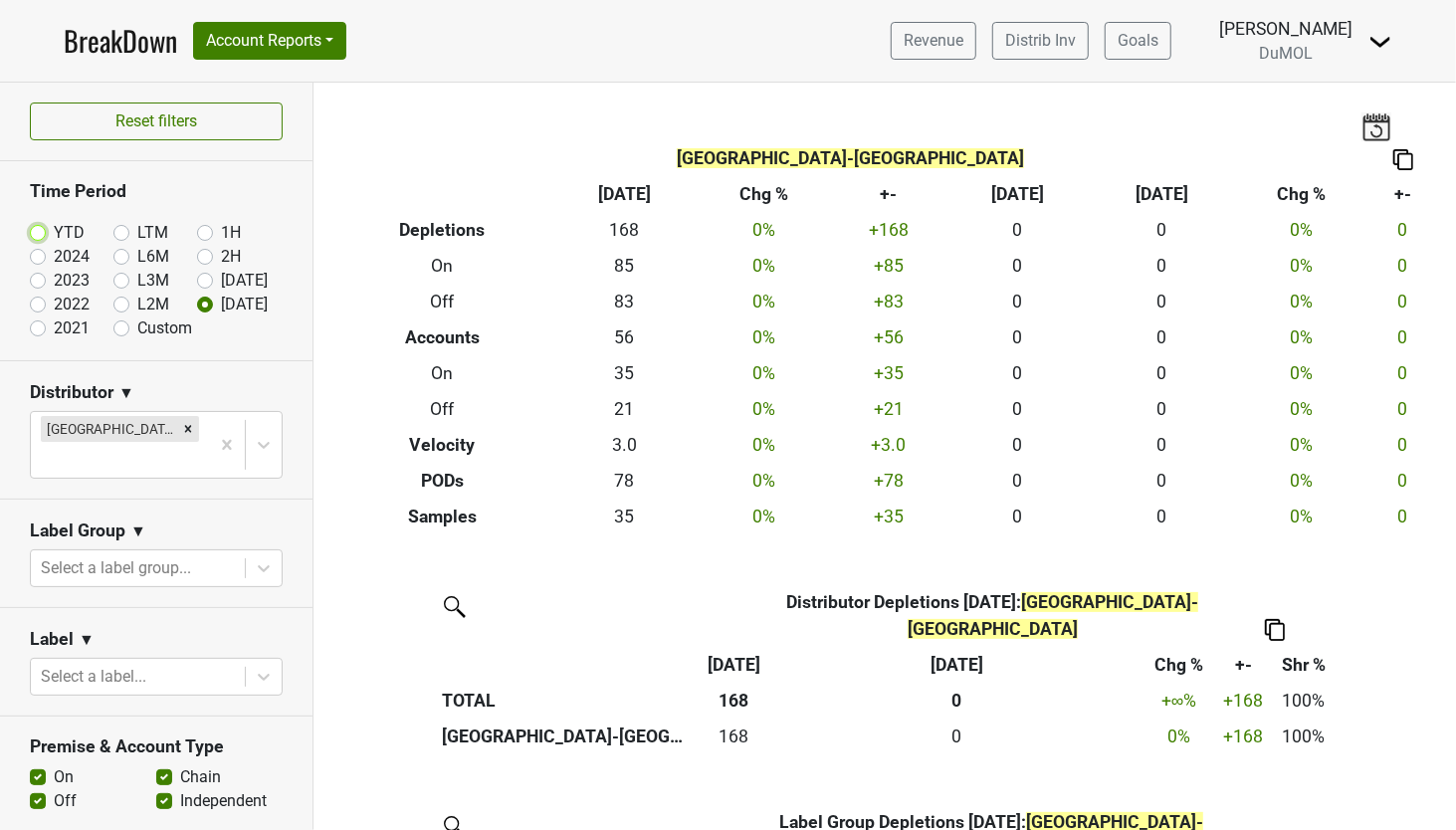 click on "YTD" at bounding box center (70, 231) 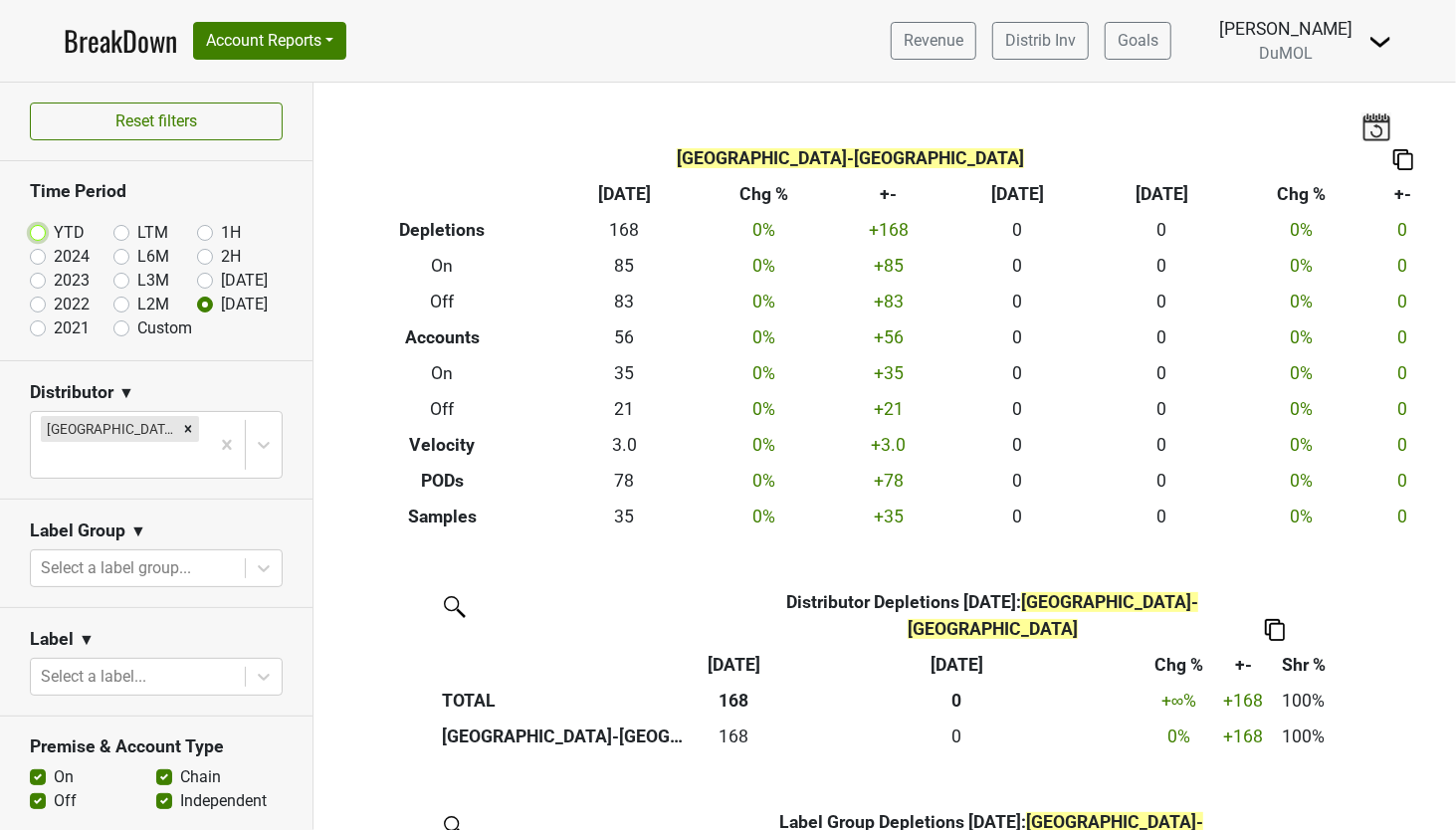radio on "true" 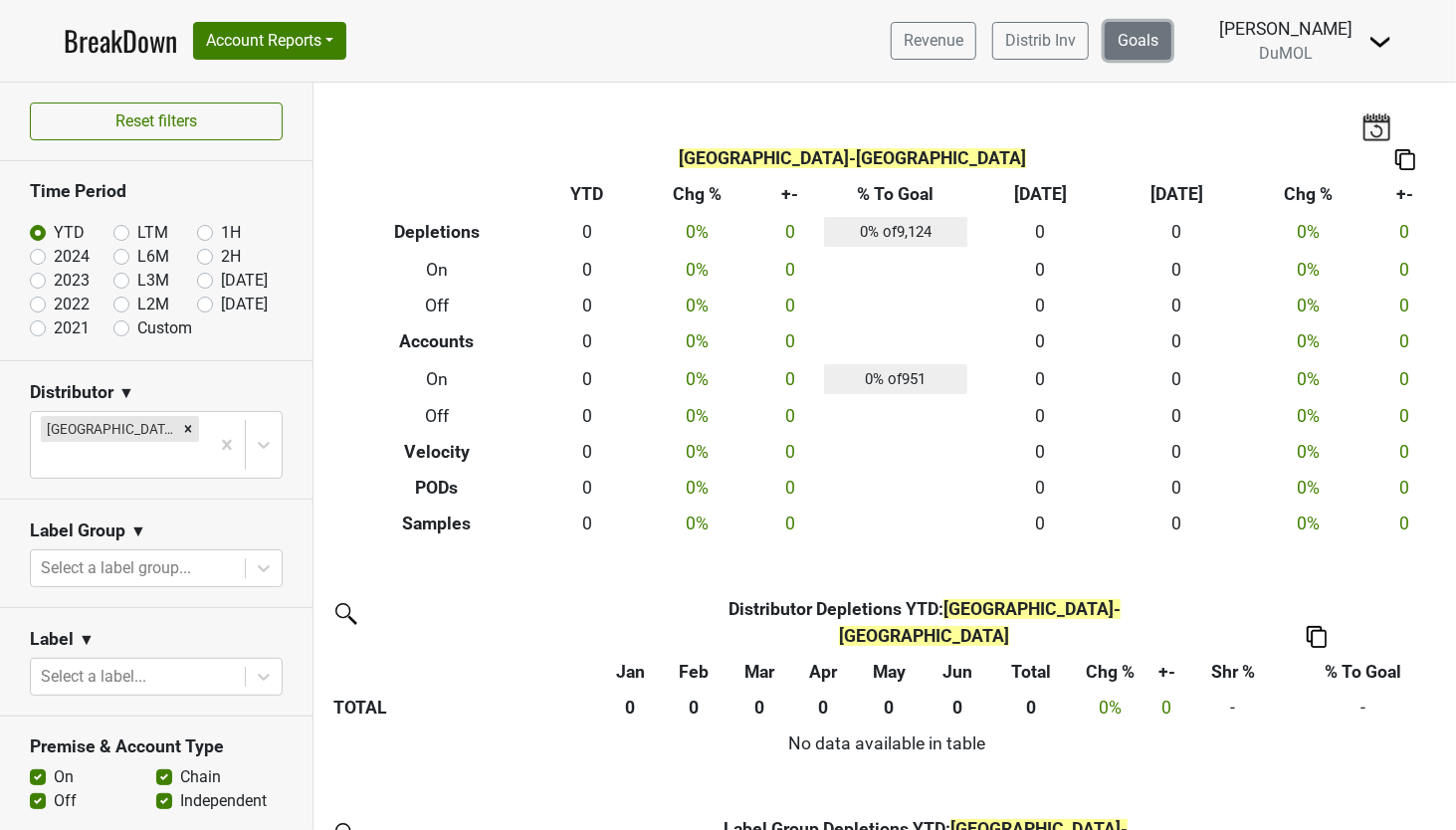 click on "Goals" at bounding box center [1138, 41] 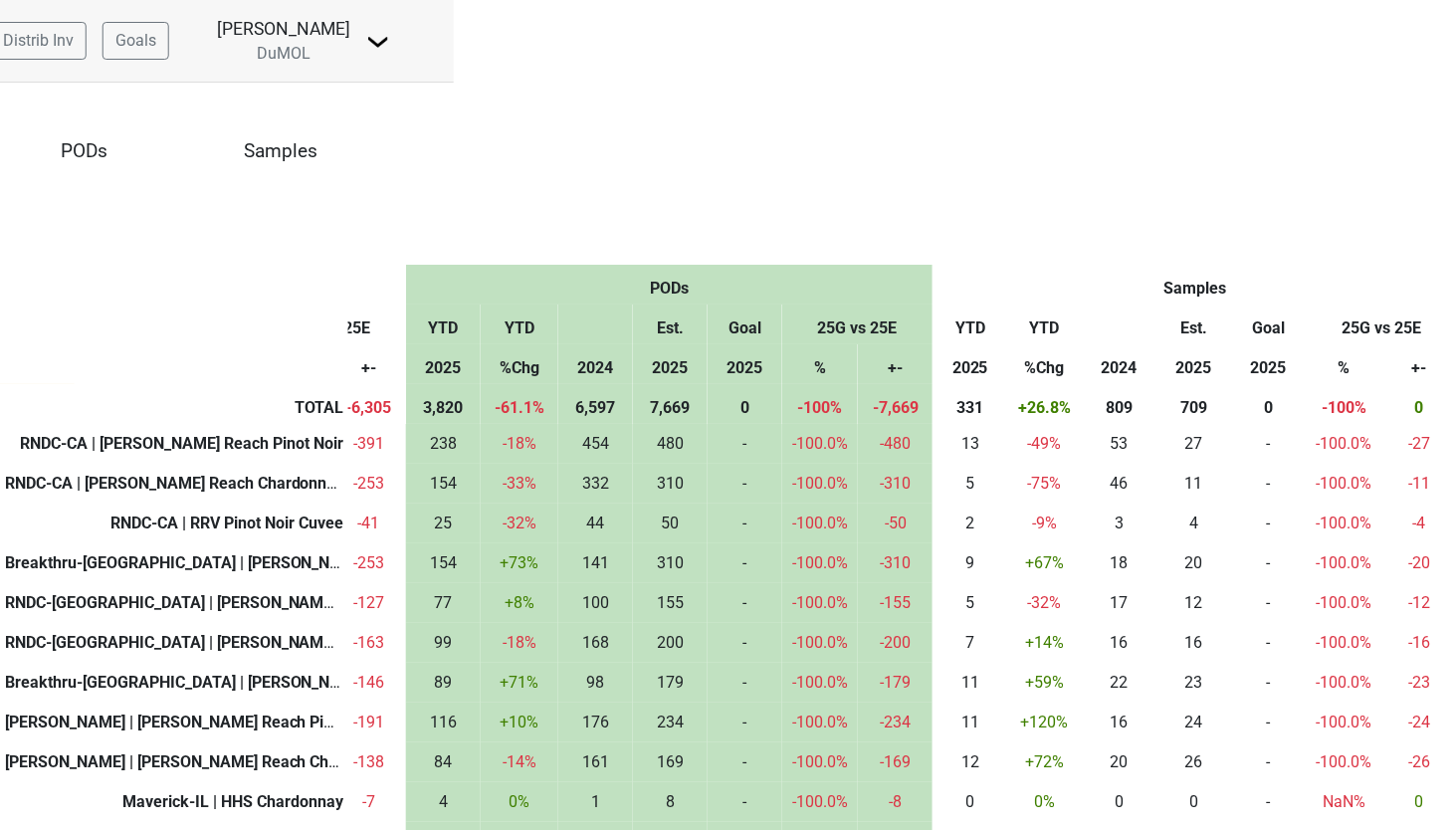 scroll, scrollTop: 0, scrollLeft: 1001, axis: horizontal 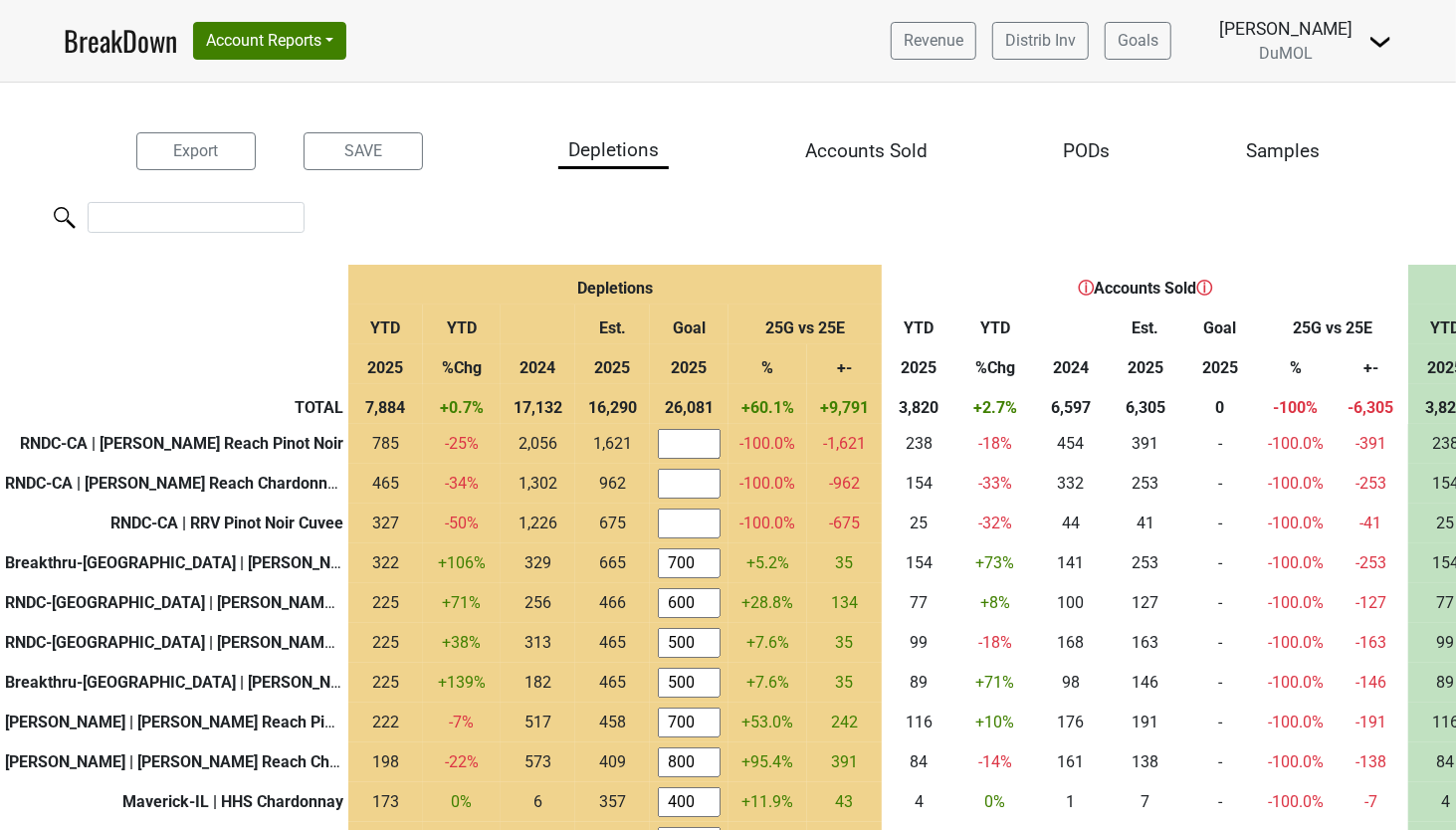 click on "PODs" at bounding box center (1087, 151) 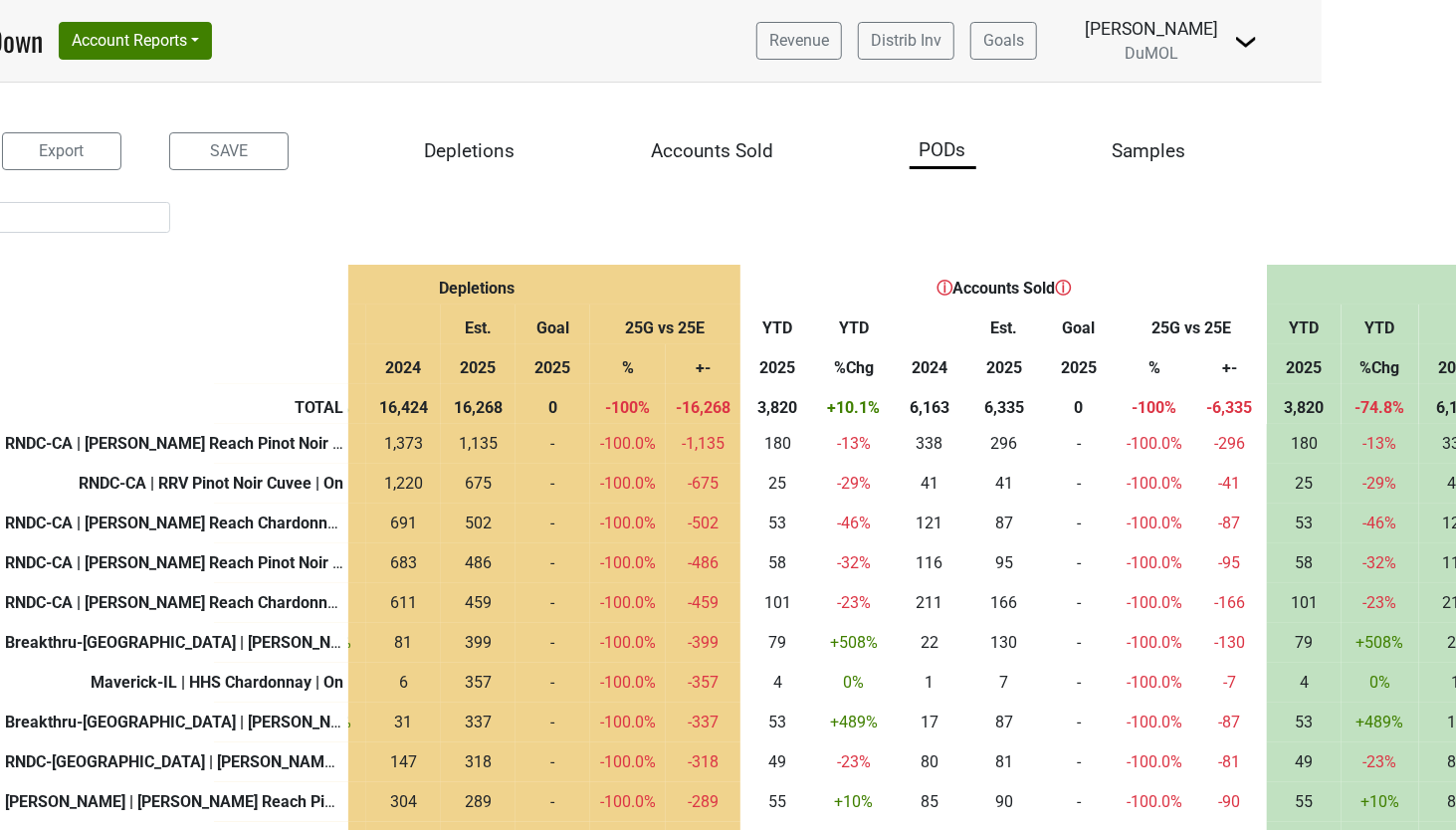 scroll, scrollTop: 0, scrollLeft: 0, axis: both 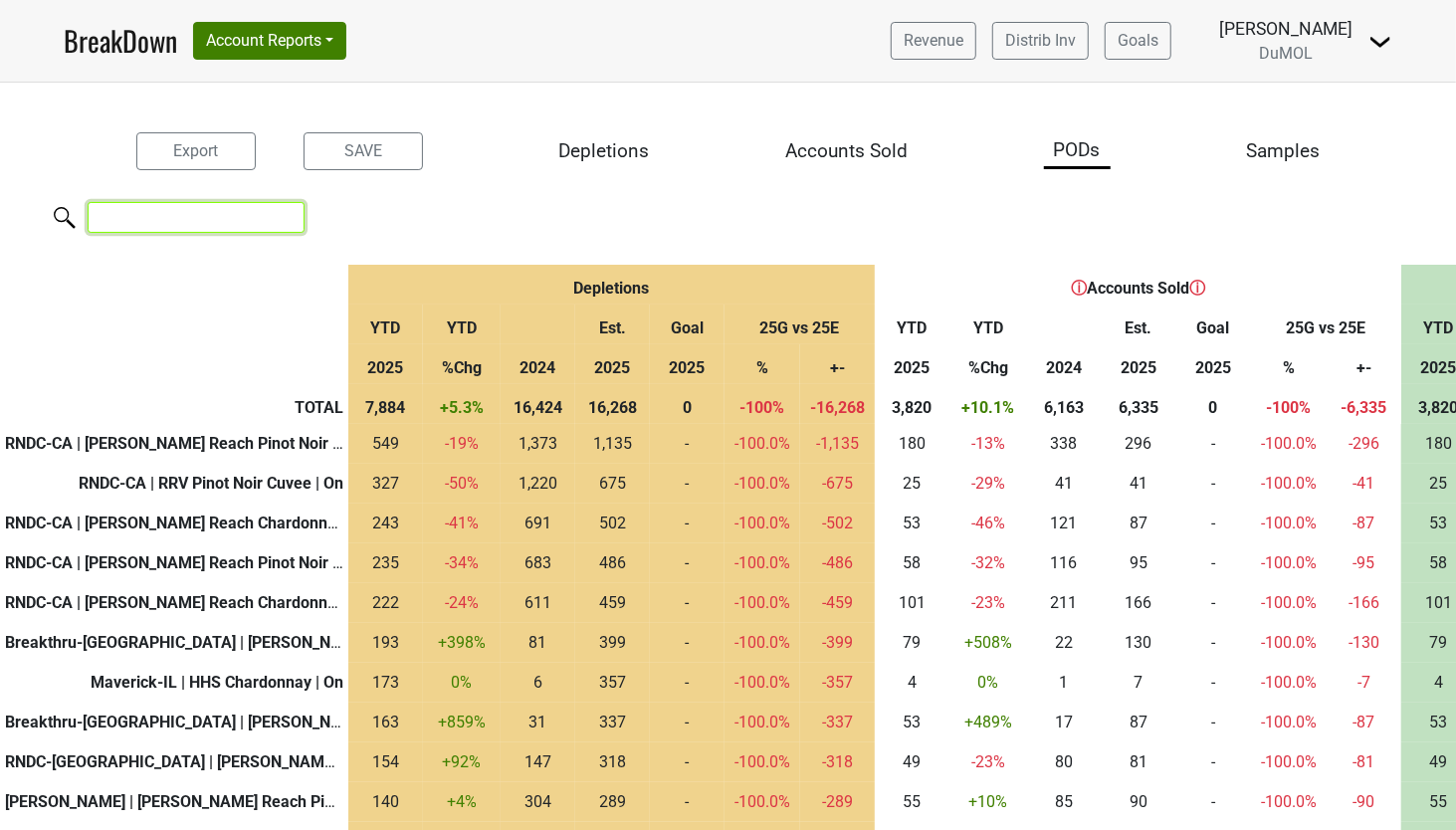 click at bounding box center (196, 217) 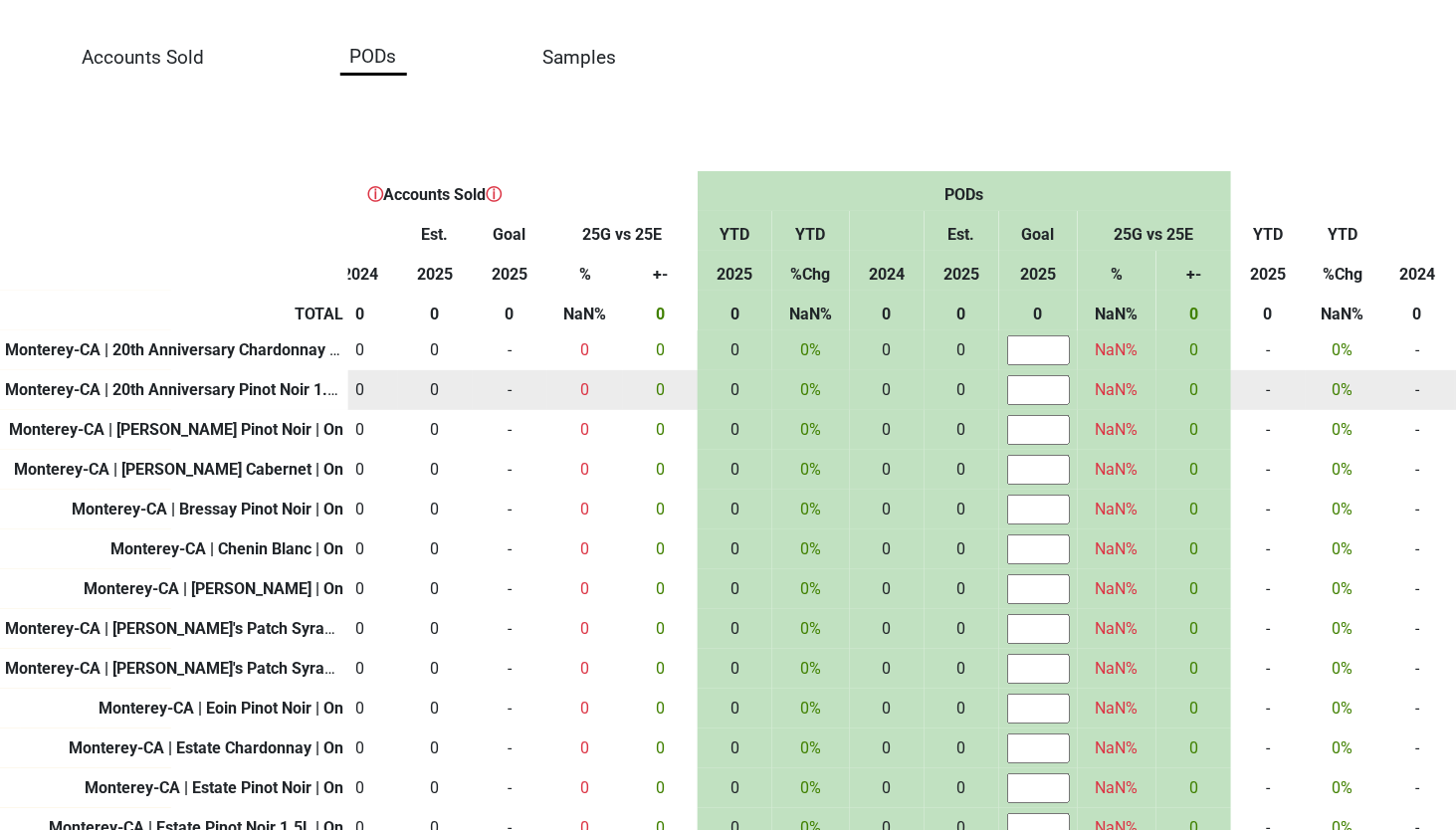 scroll, scrollTop: 93, scrollLeft: 704, axis: both 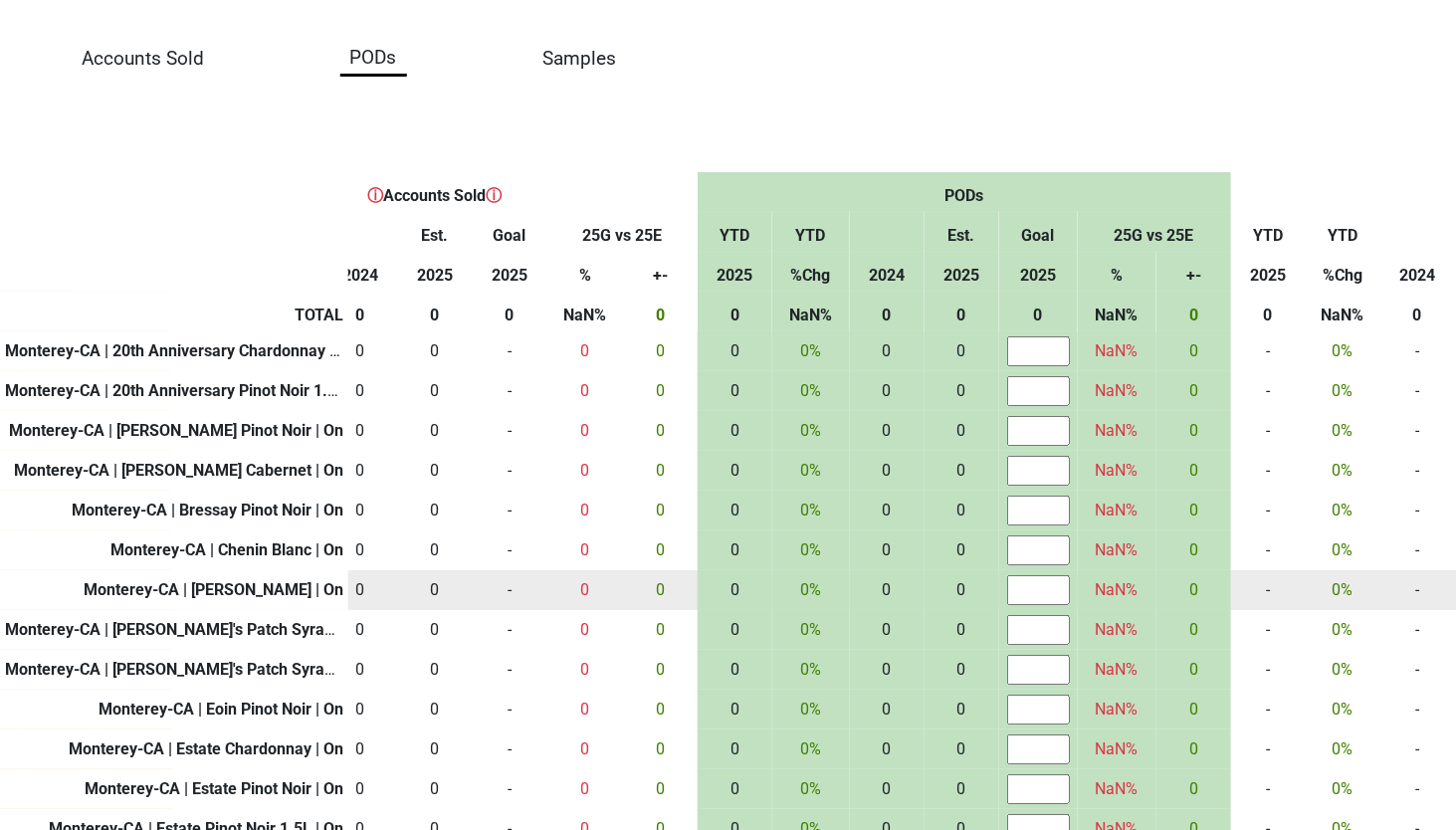 type on "montere" 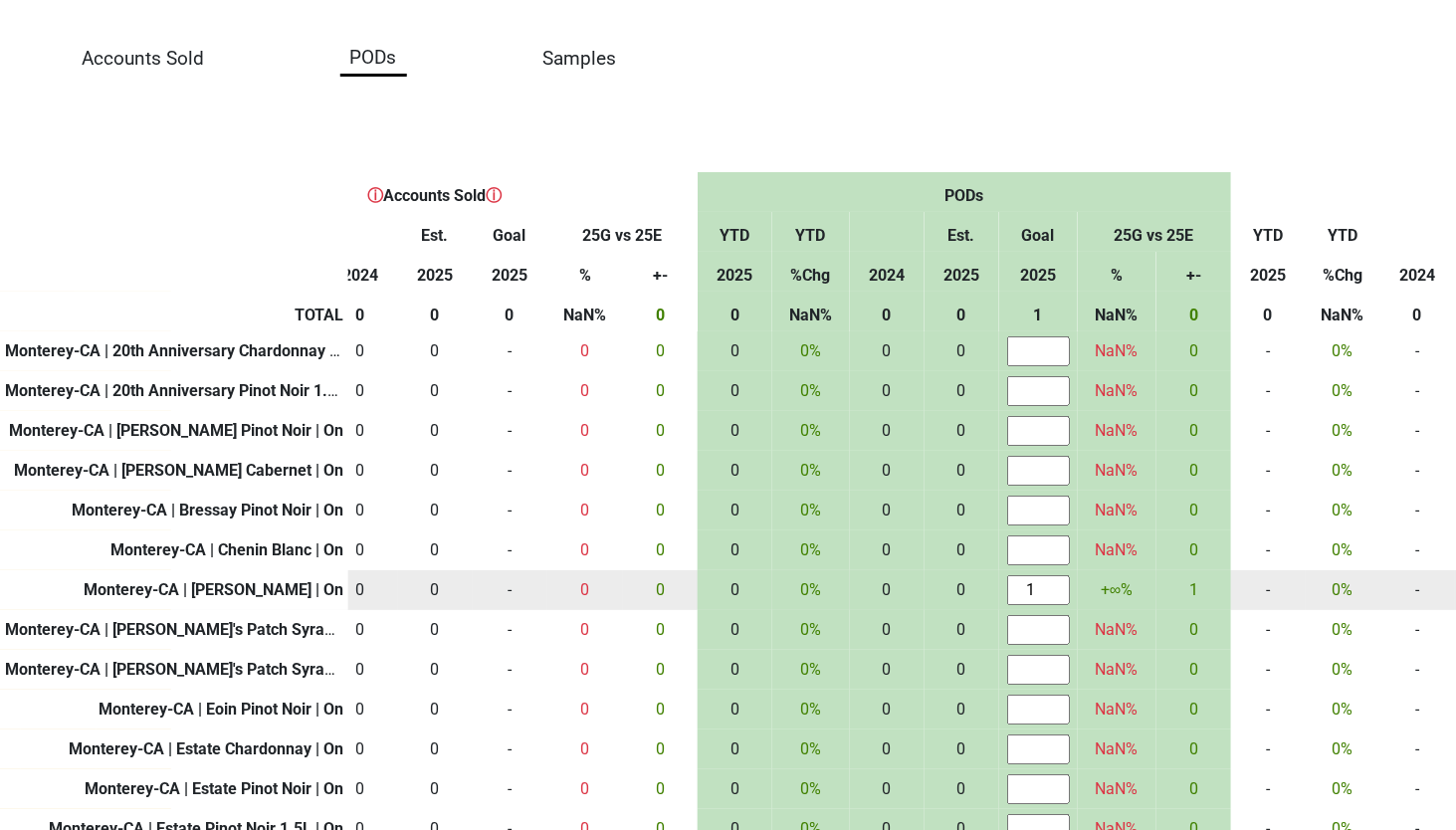 type on "1" 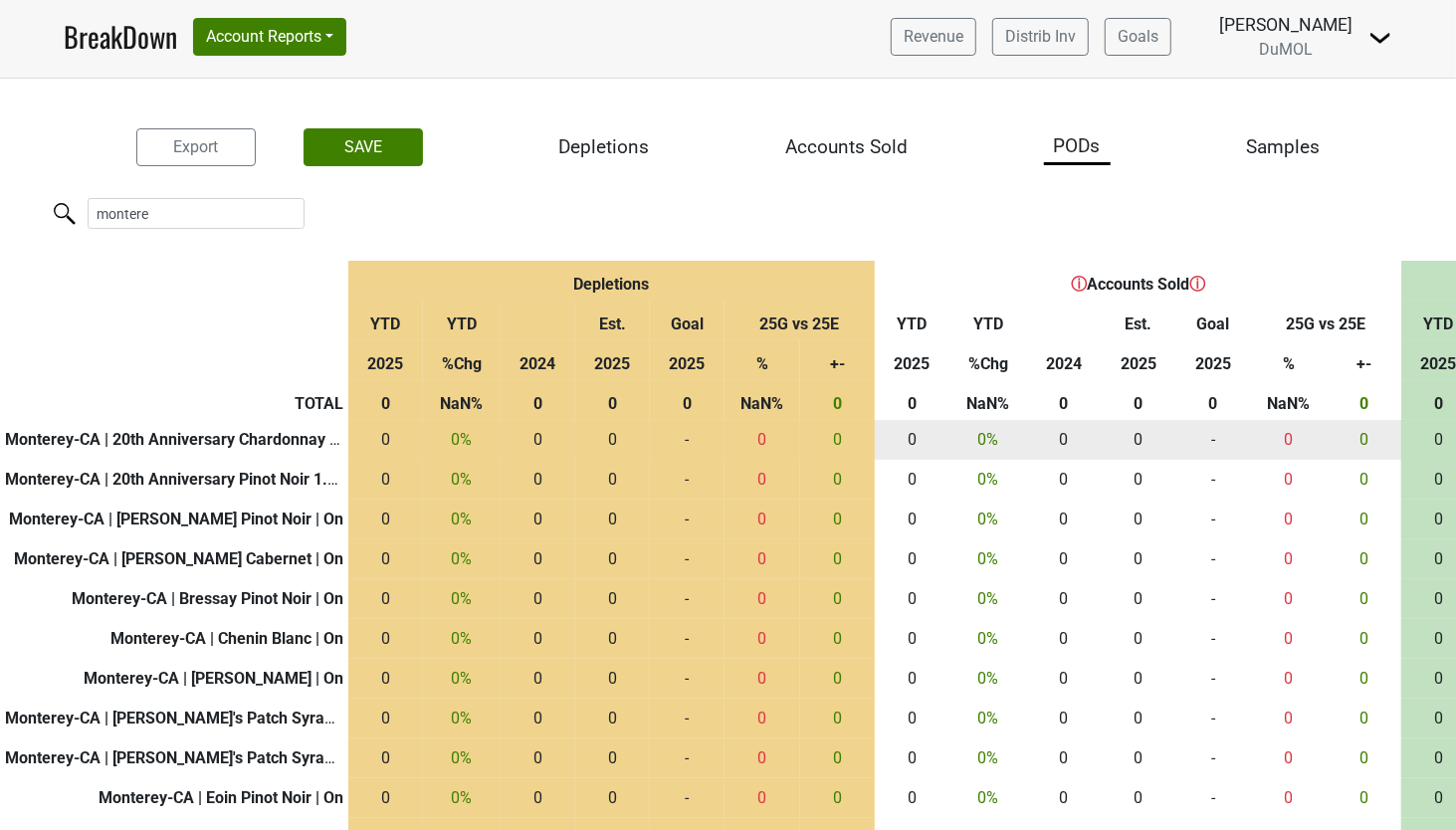 scroll, scrollTop: 0, scrollLeft: 0, axis: both 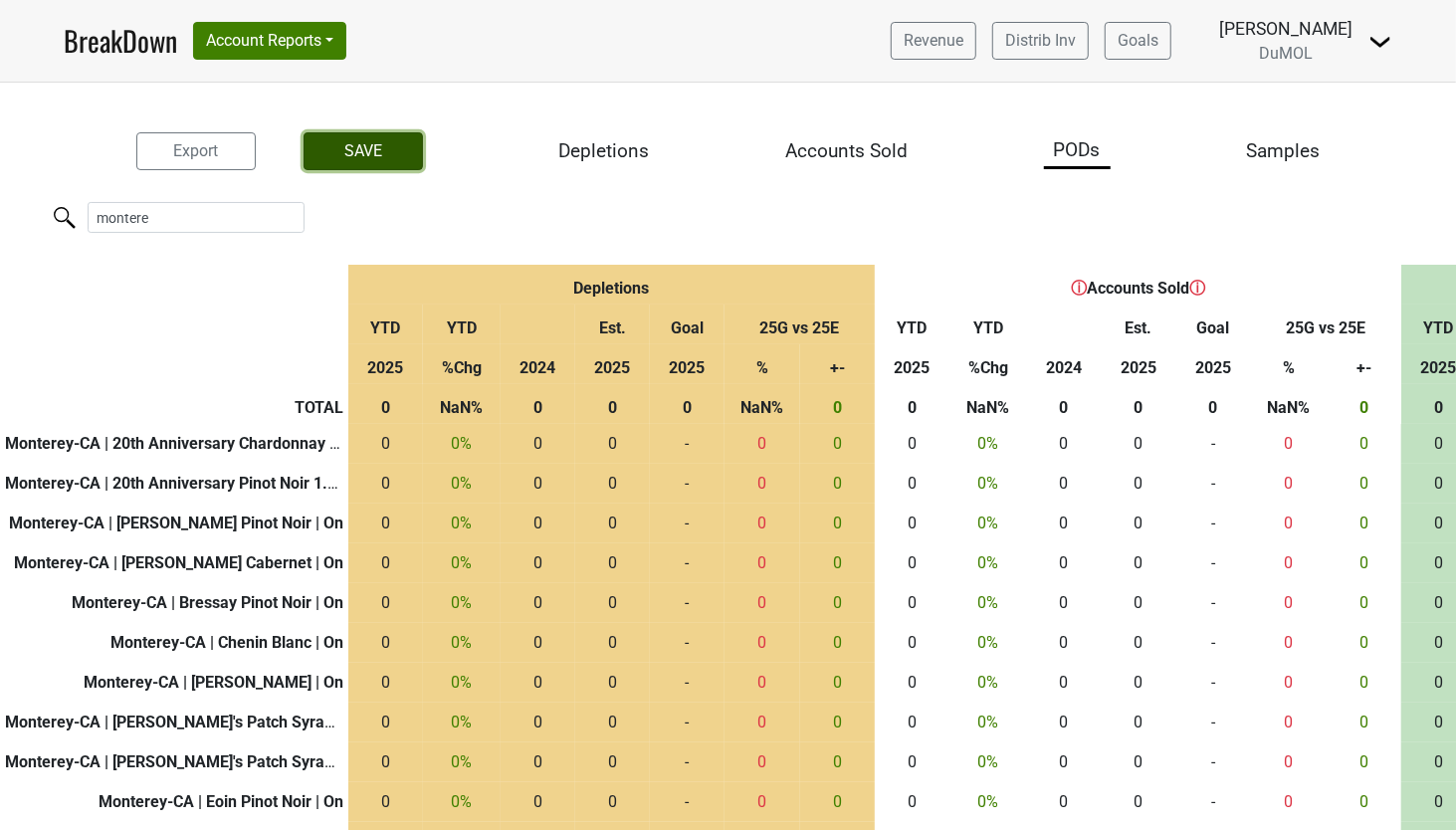 click on "SAVE" at bounding box center [363, 151] 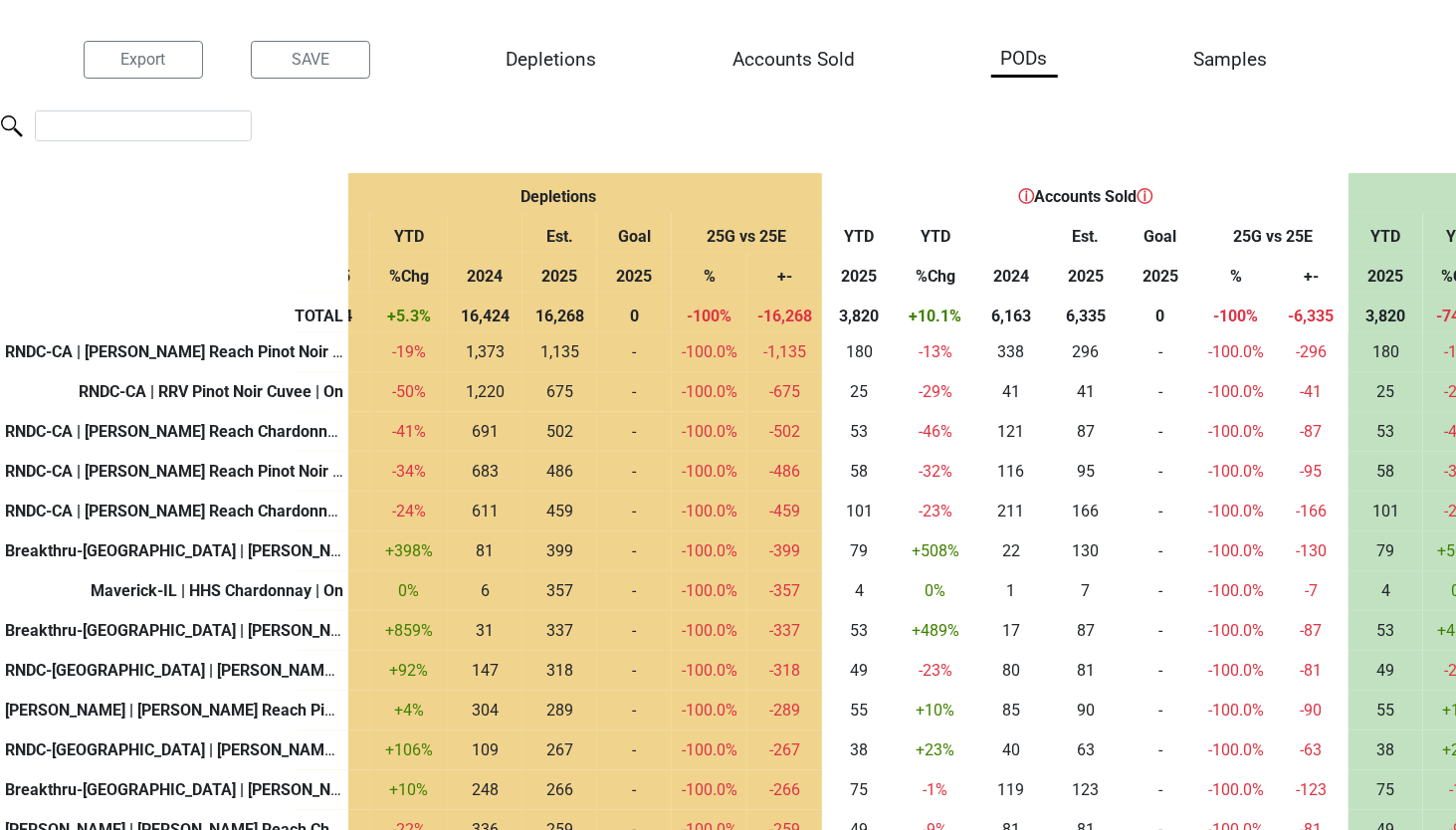scroll, scrollTop: 92, scrollLeft: 0, axis: vertical 